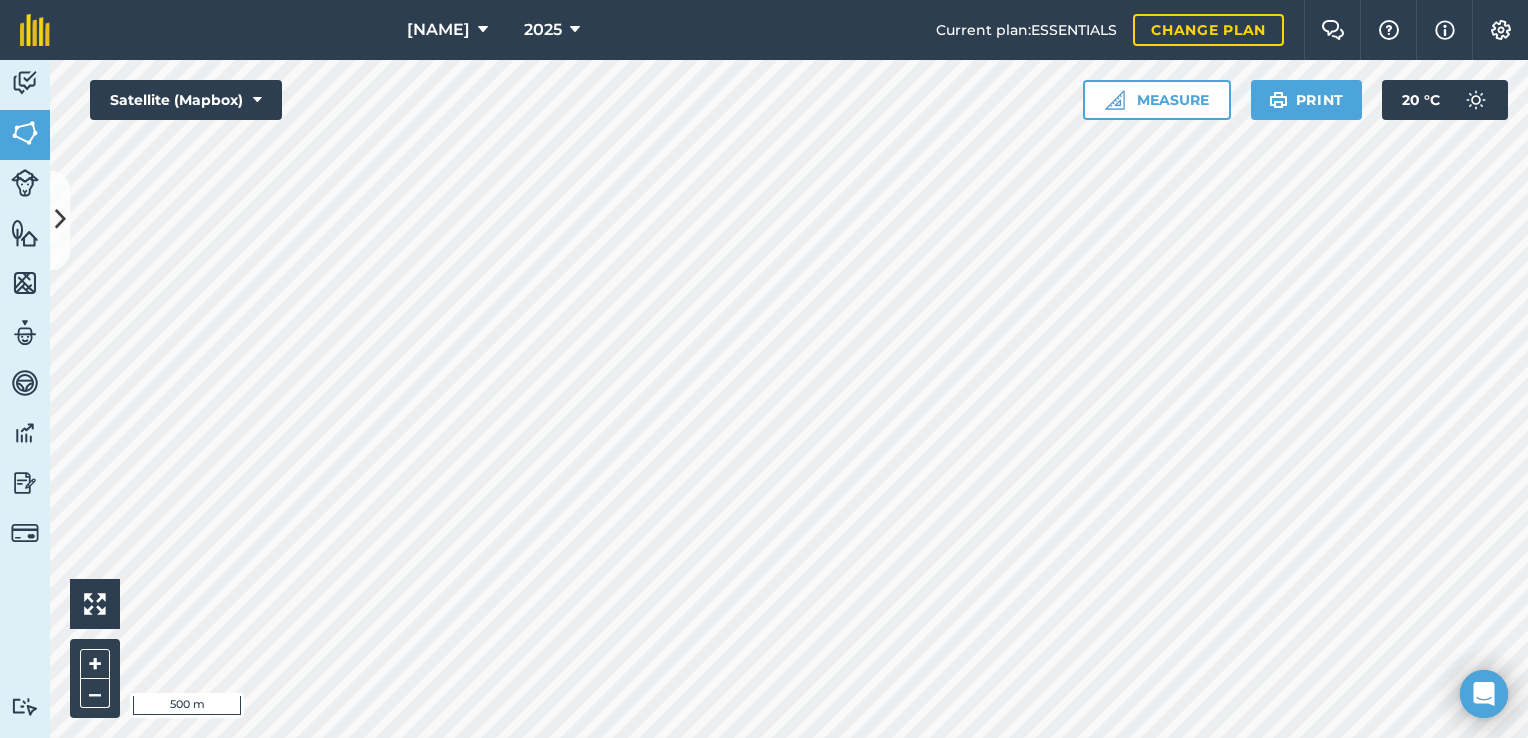 scroll, scrollTop: 0, scrollLeft: 0, axis: both 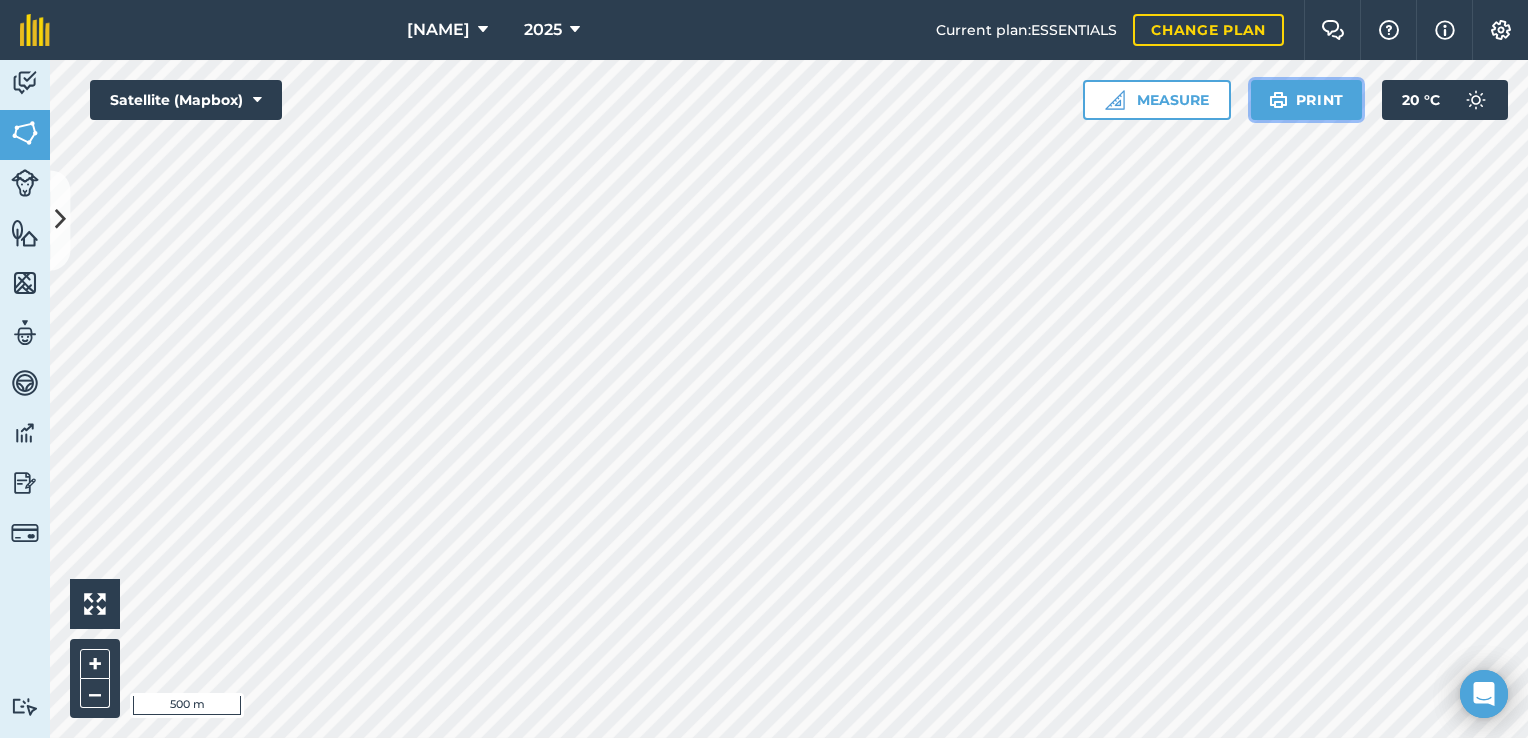 click on "Print" at bounding box center [1307, 100] 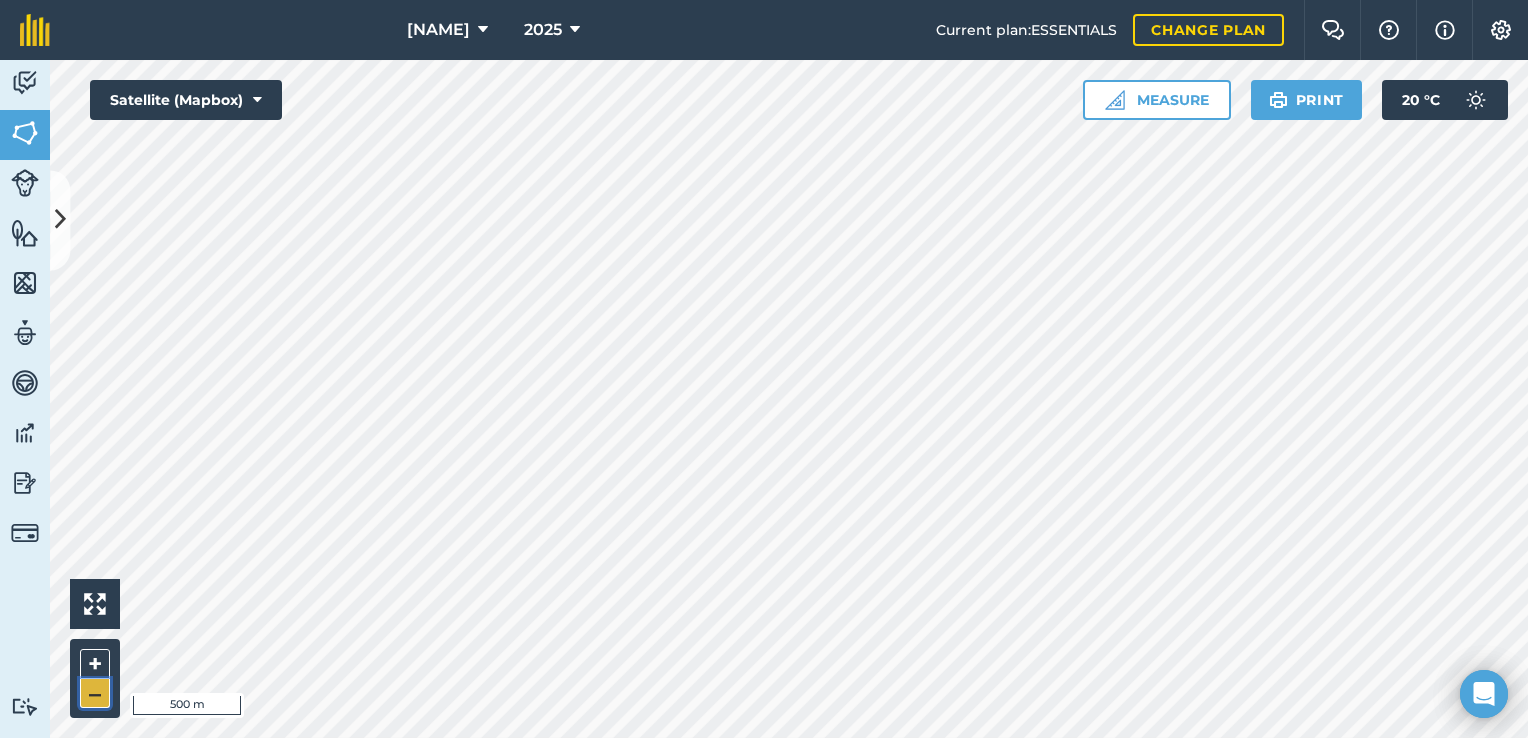 click on "–" at bounding box center (95, 693) 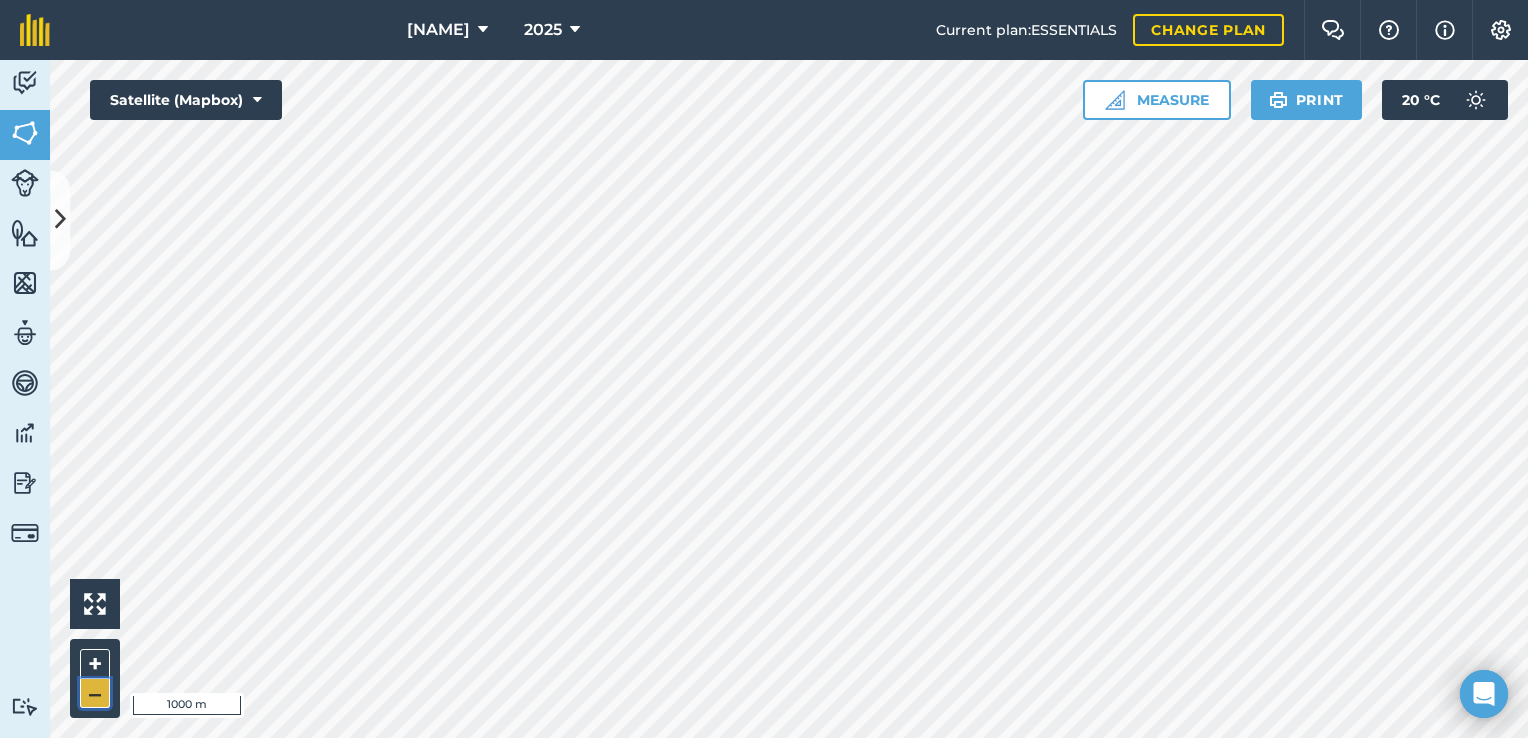 click on "–" at bounding box center (95, 693) 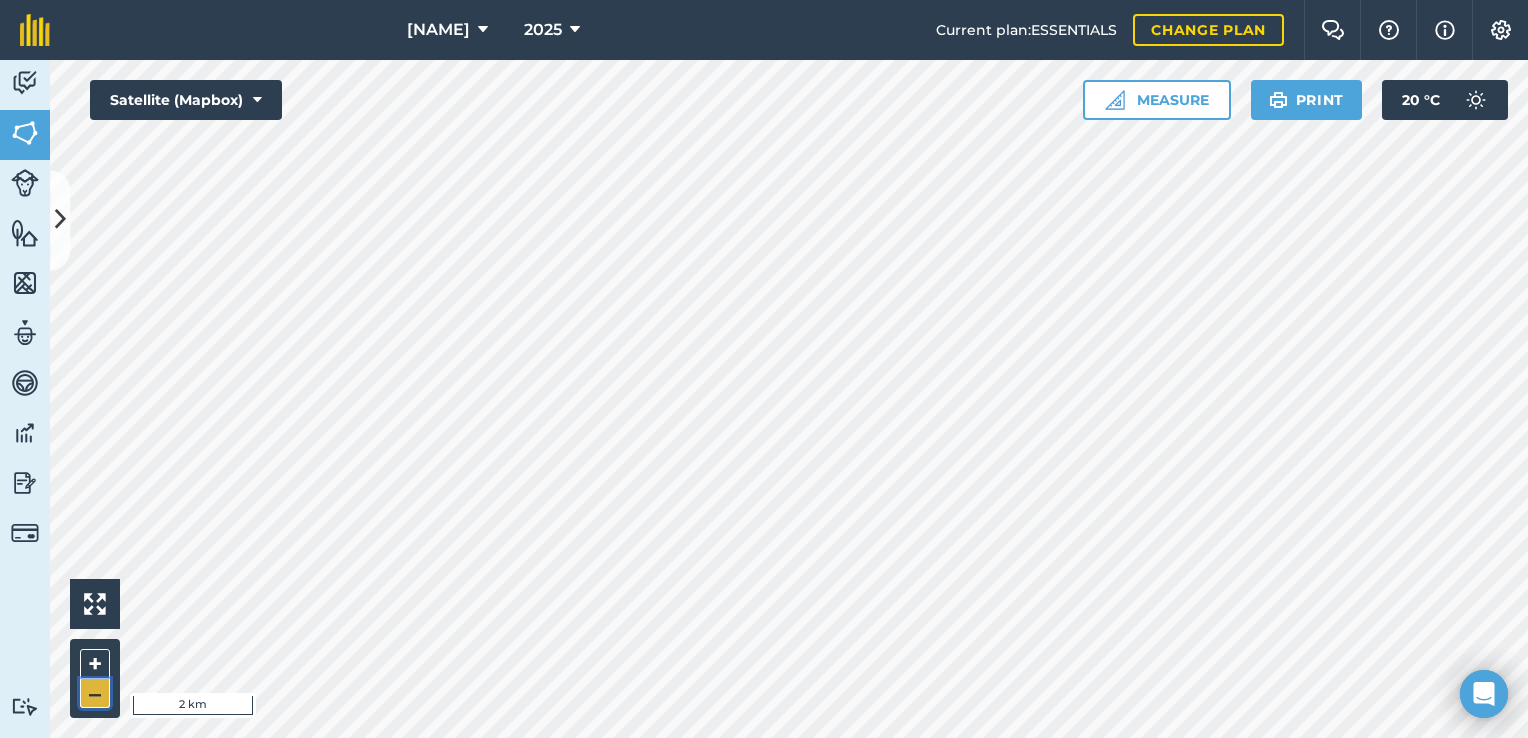 click on "–" at bounding box center (95, 693) 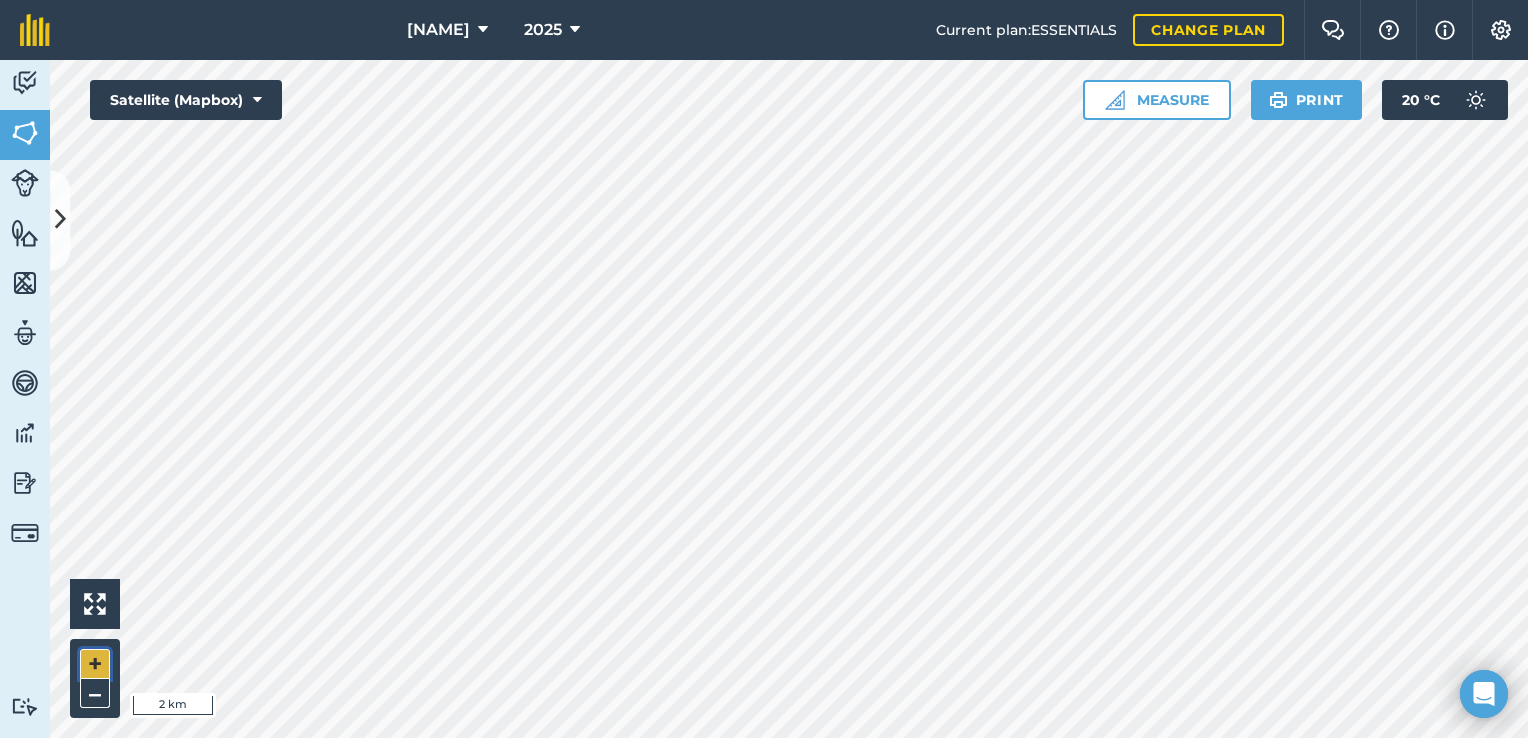 click on "+" at bounding box center (95, 664) 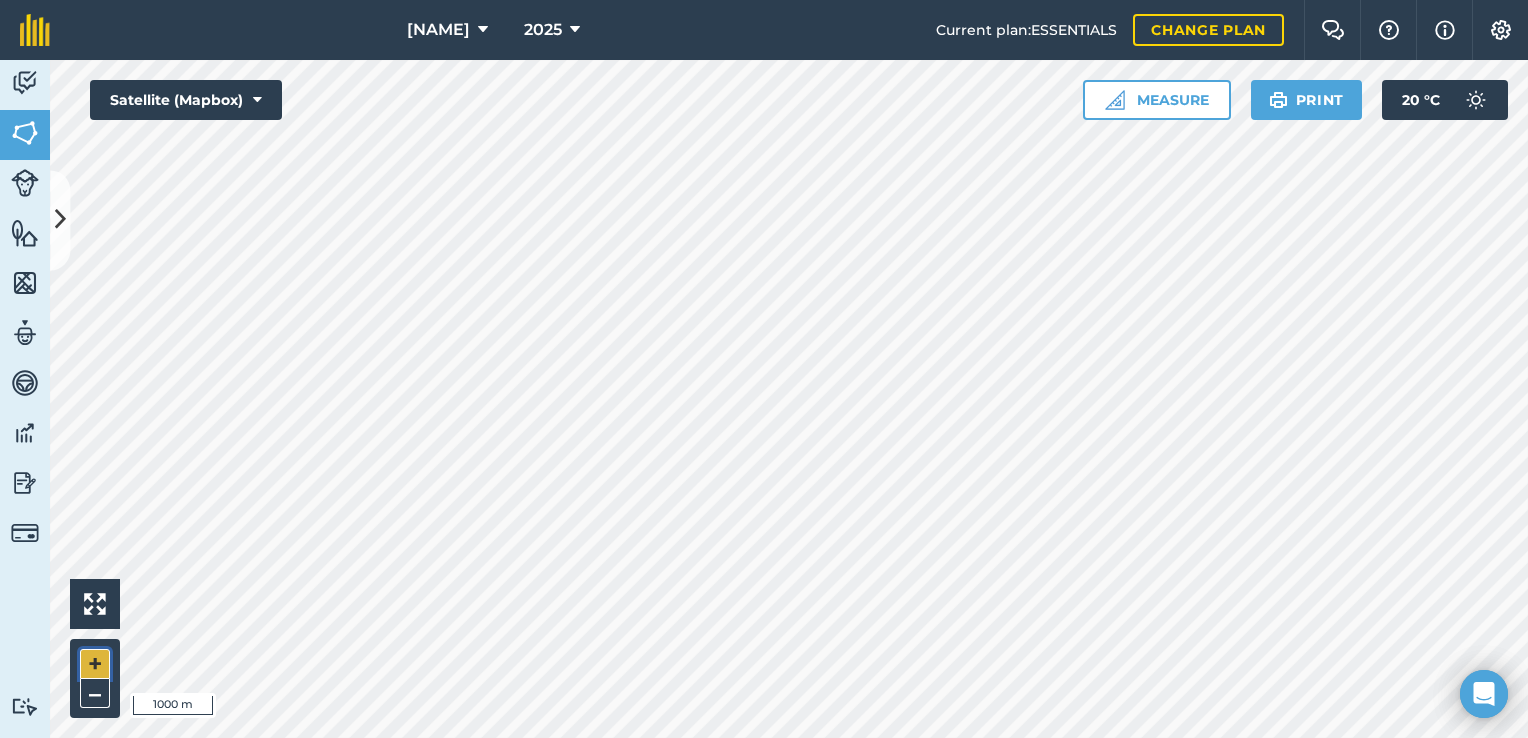 click on "+" at bounding box center (95, 664) 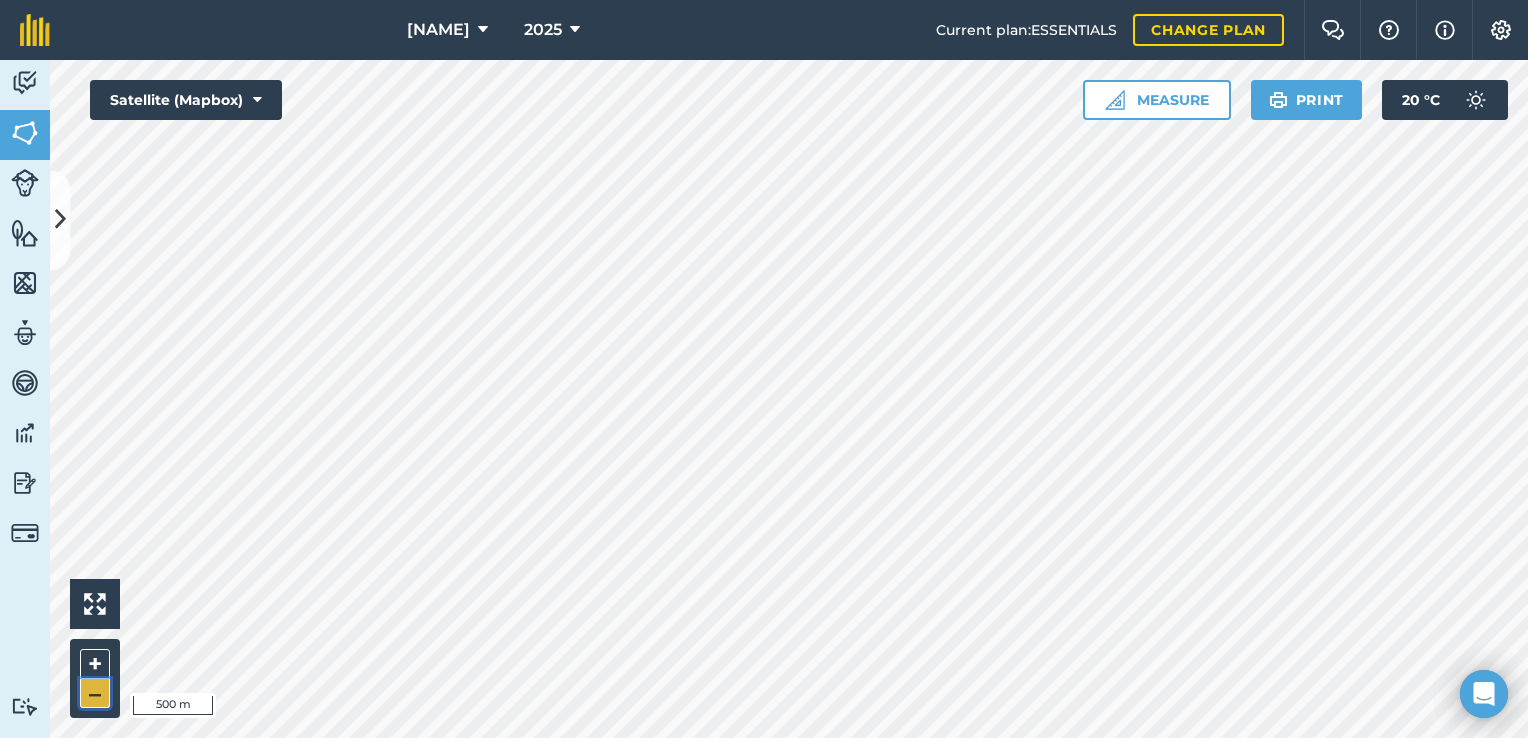 click on "–" at bounding box center (95, 693) 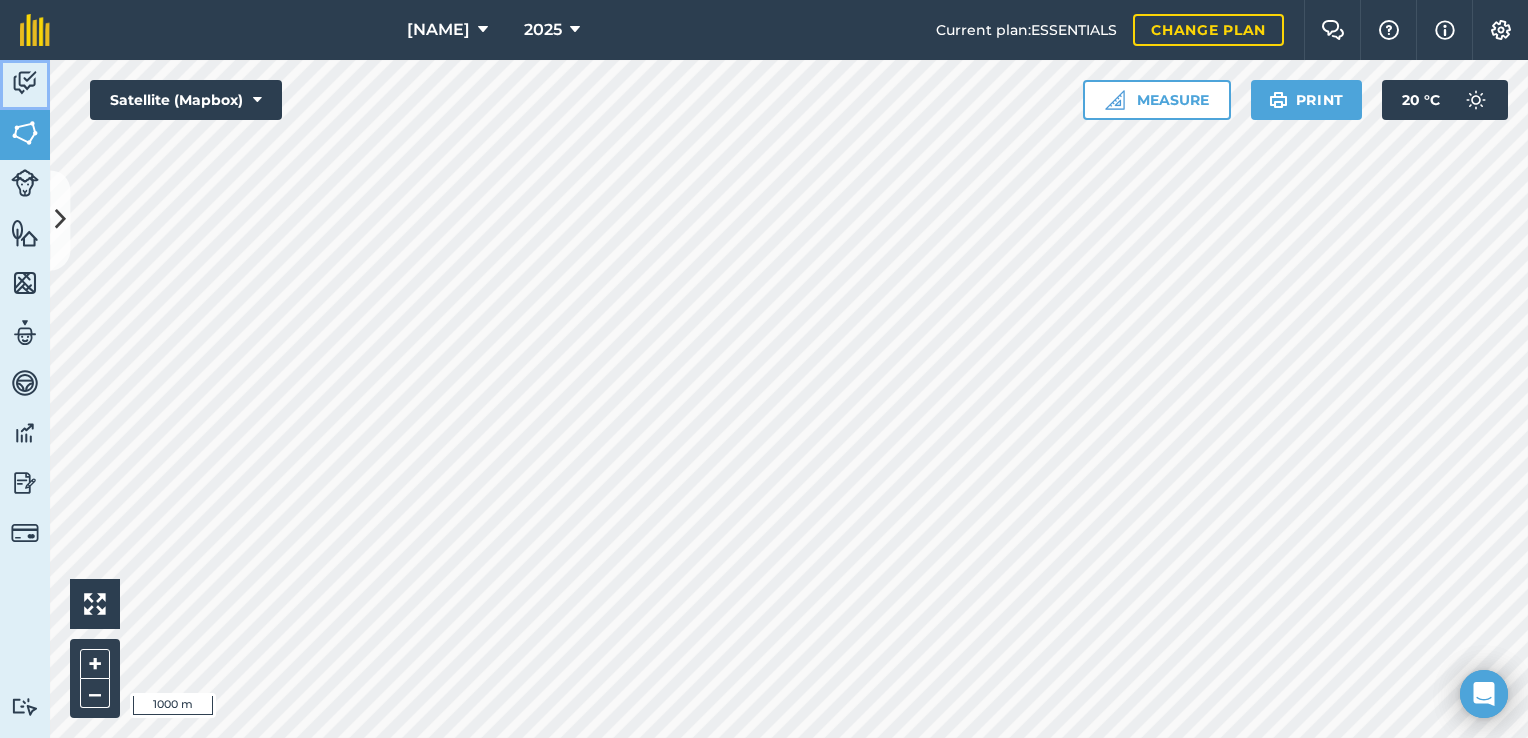 click at bounding box center [25, 83] 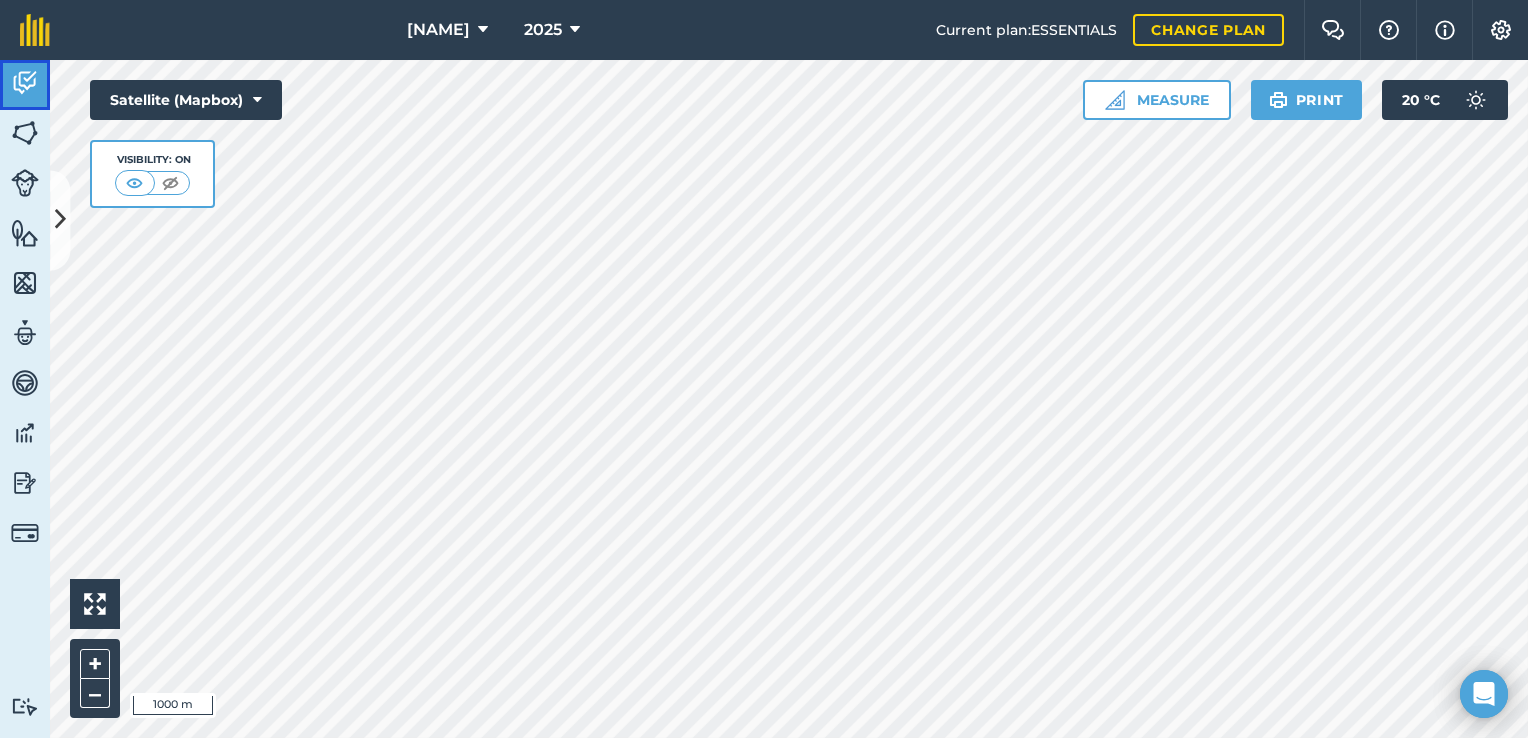 click at bounding box center (25, 83) 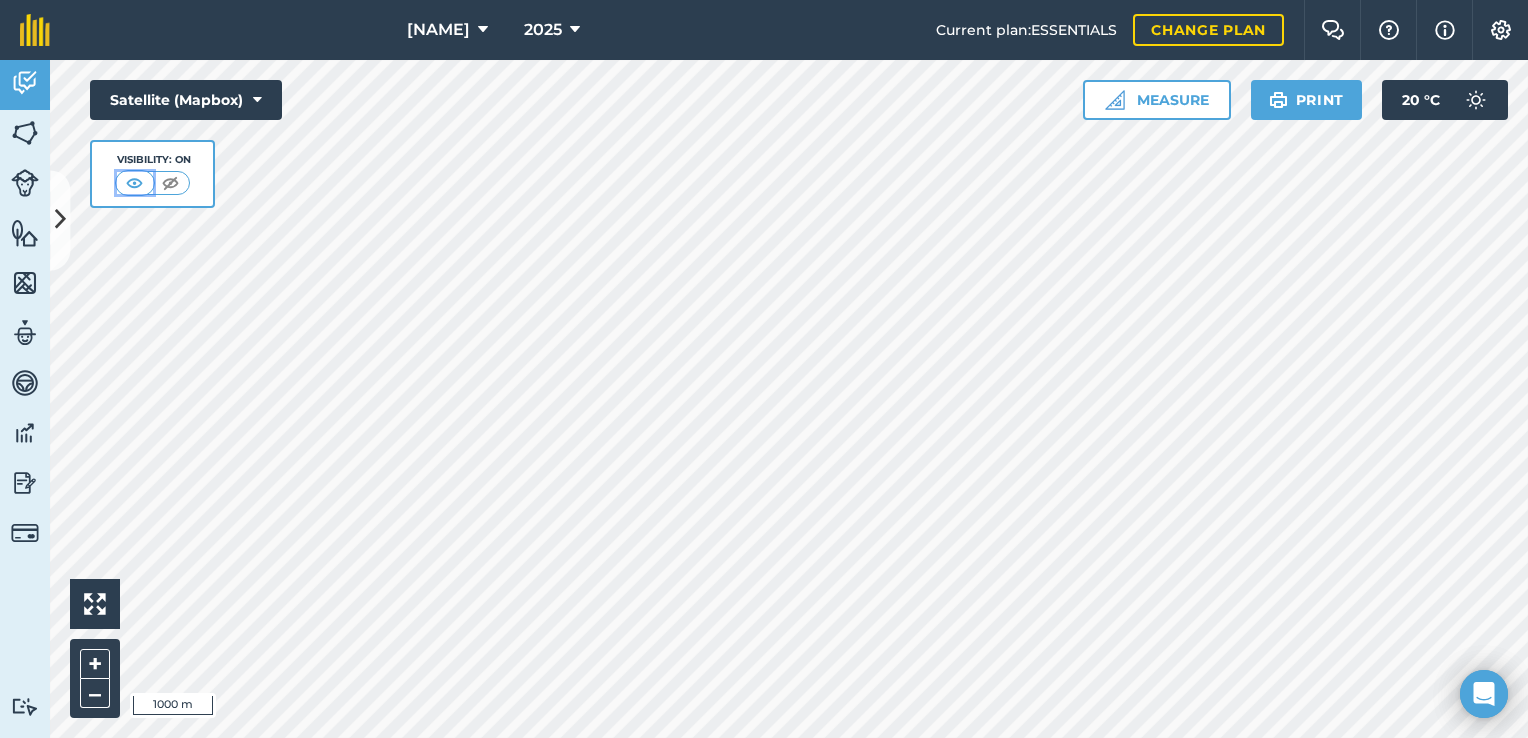 click at bounding box center [134, 183] 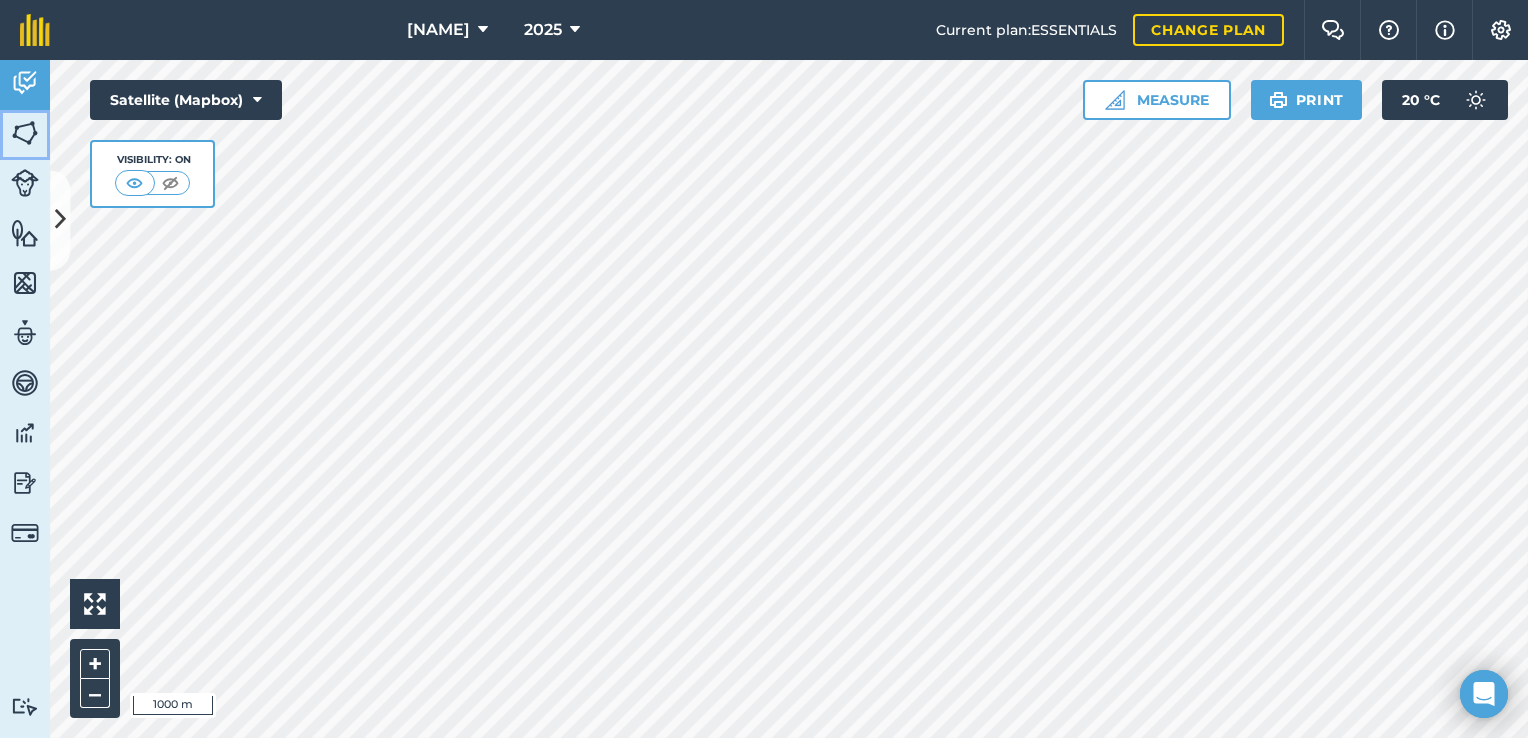click at bounding box center [25, 133] 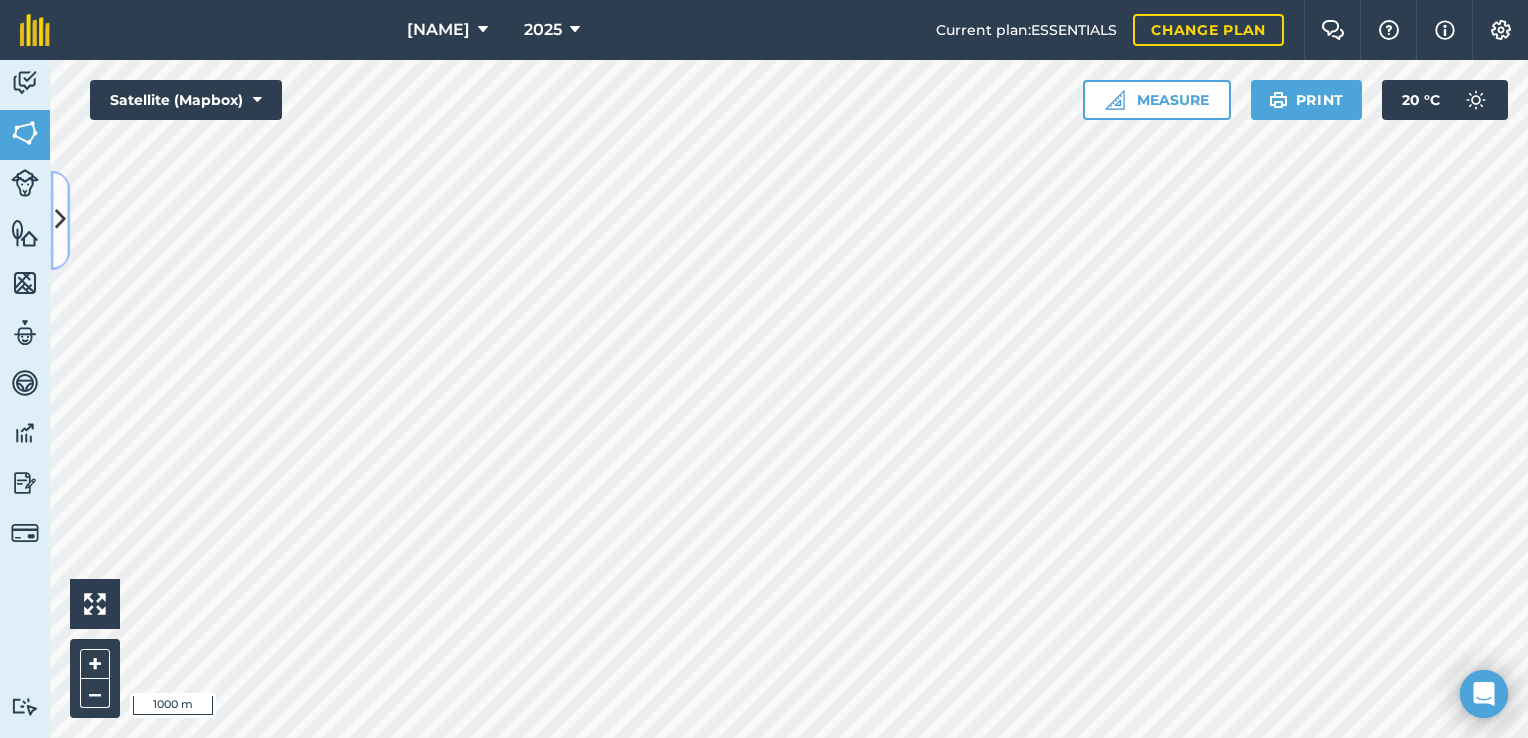 click at bounding box center [60, 220] 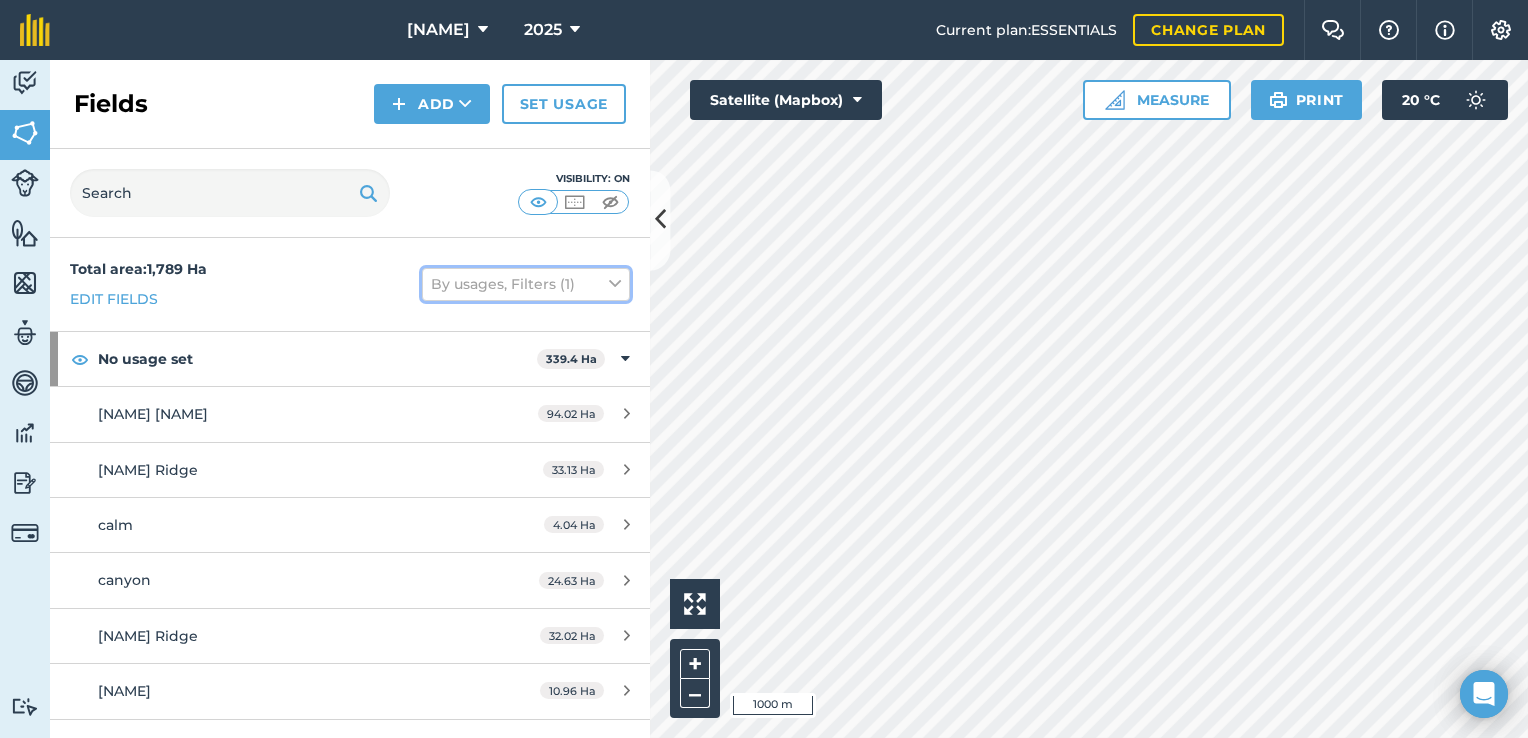 click on "By usages, Filters (1)" at bounding box center (526, 284) 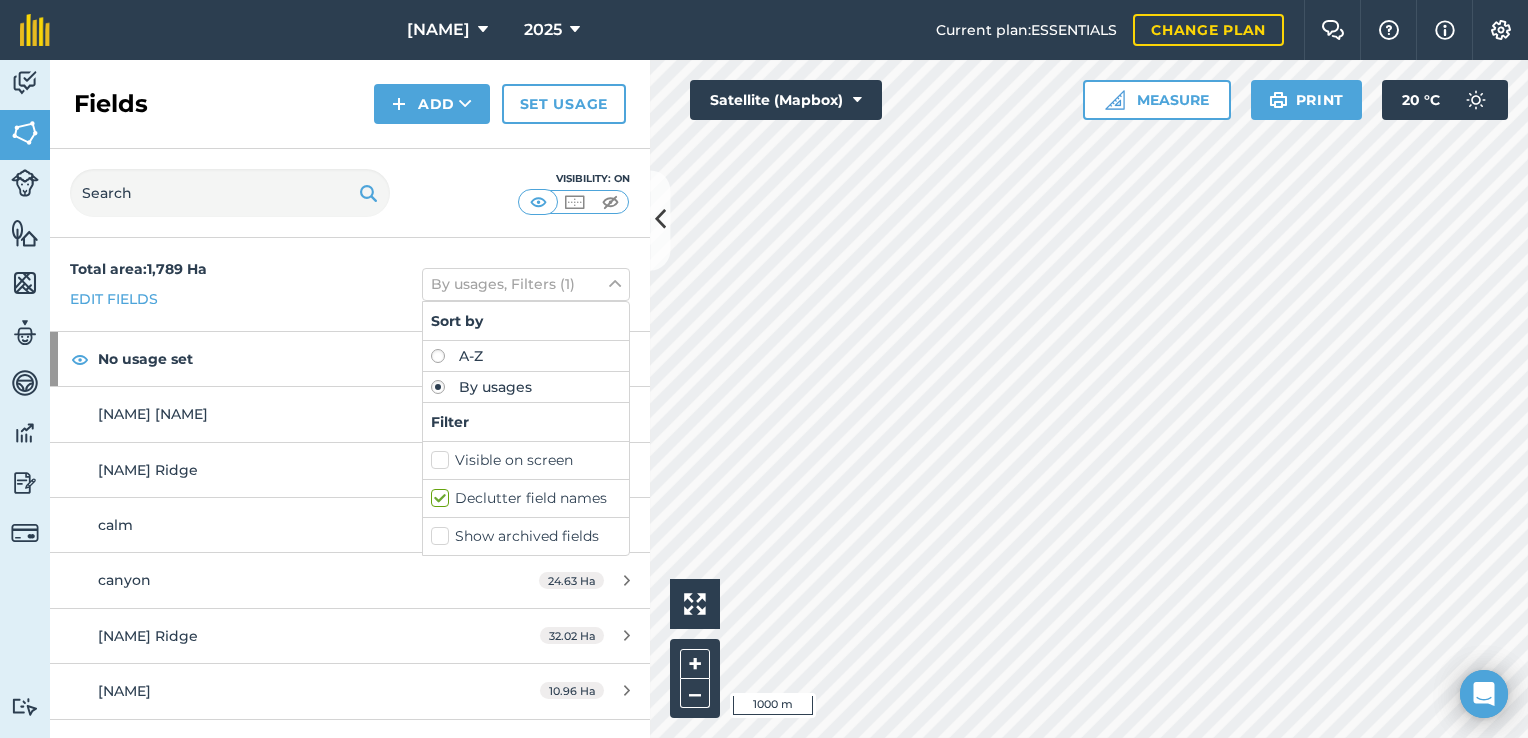 click on "By usages" at bounding box center [526, 387] 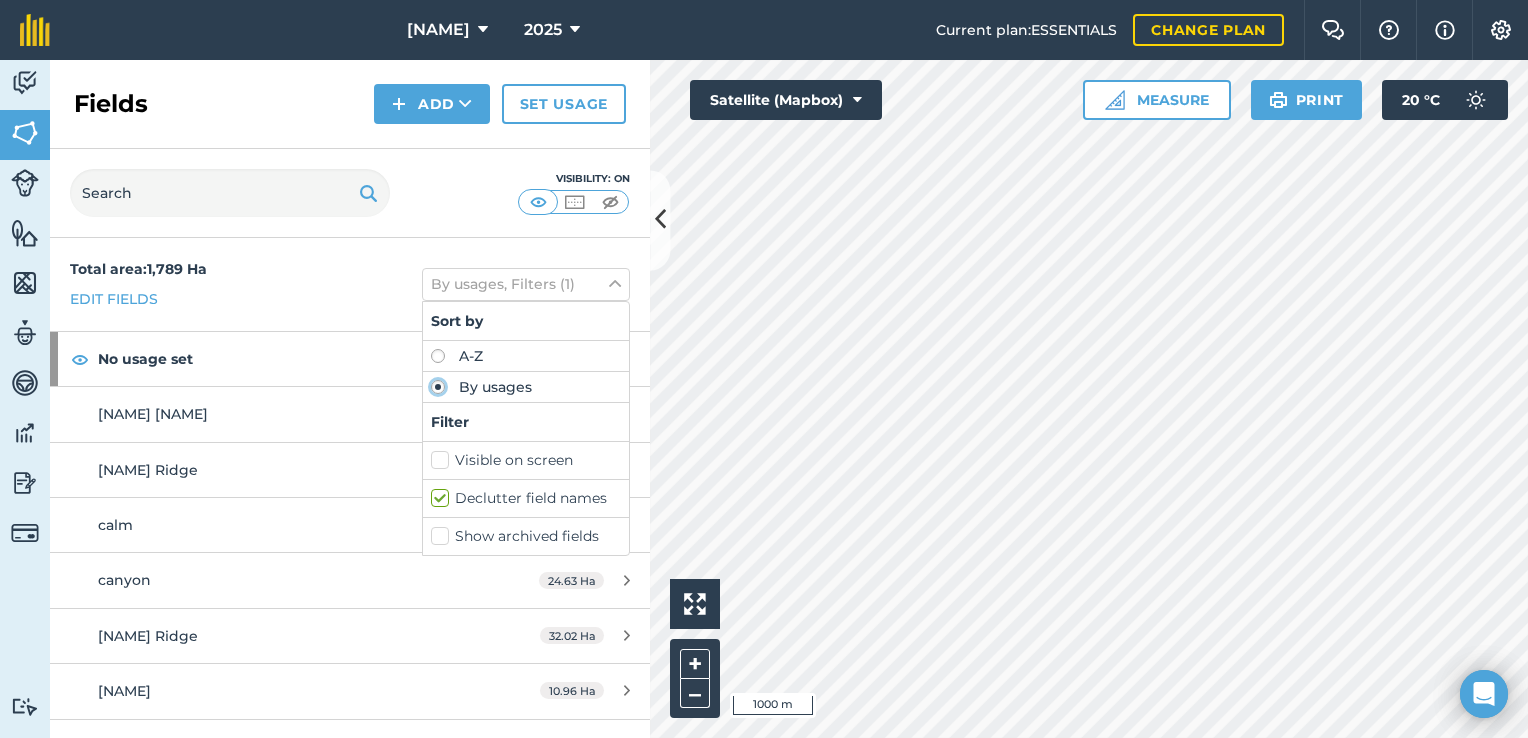 click on "By usages" at bounding box center [-9570, 386] 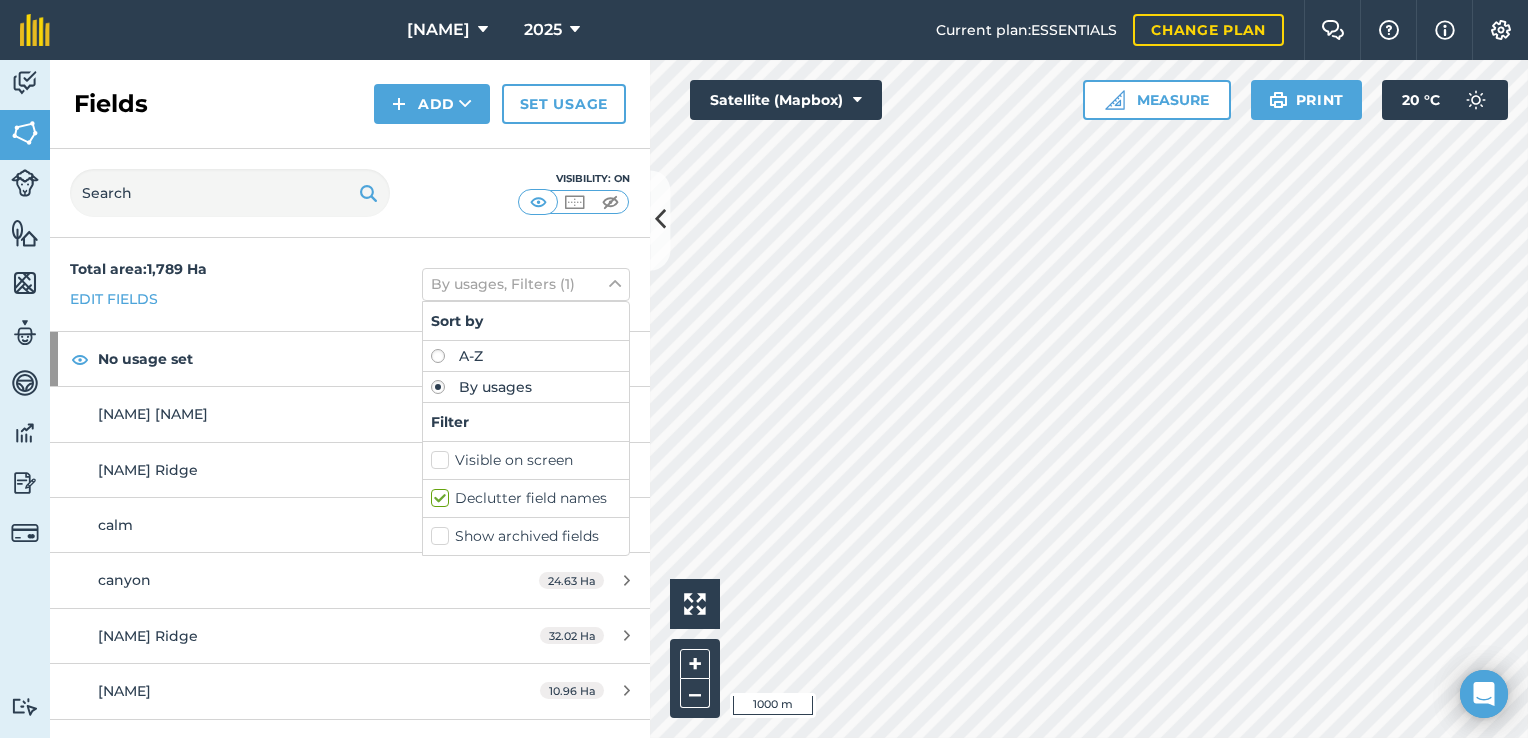 click on "Visible on screen" at bounding box center (526, 460) 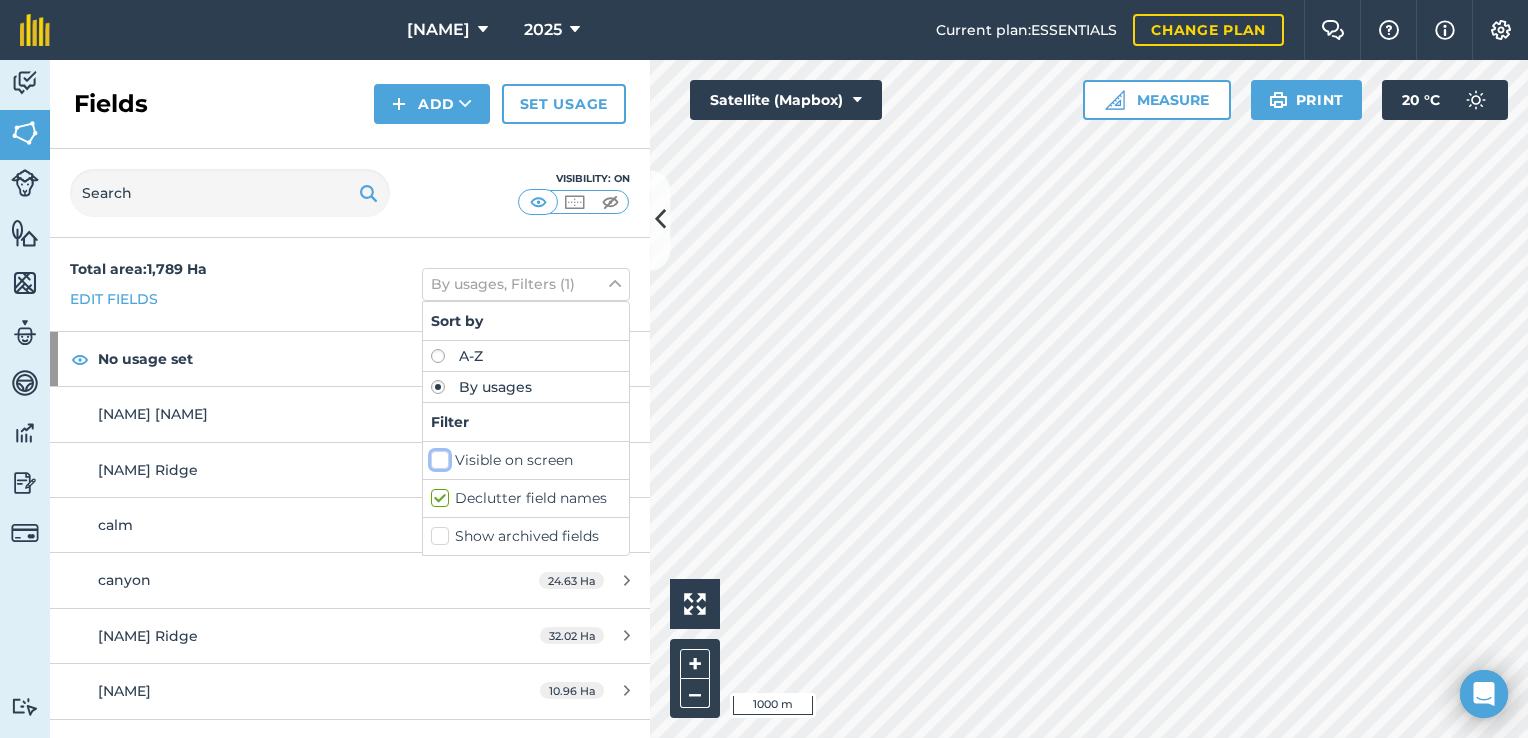 click on "Visible on screen" at bounding box center [437, 456] 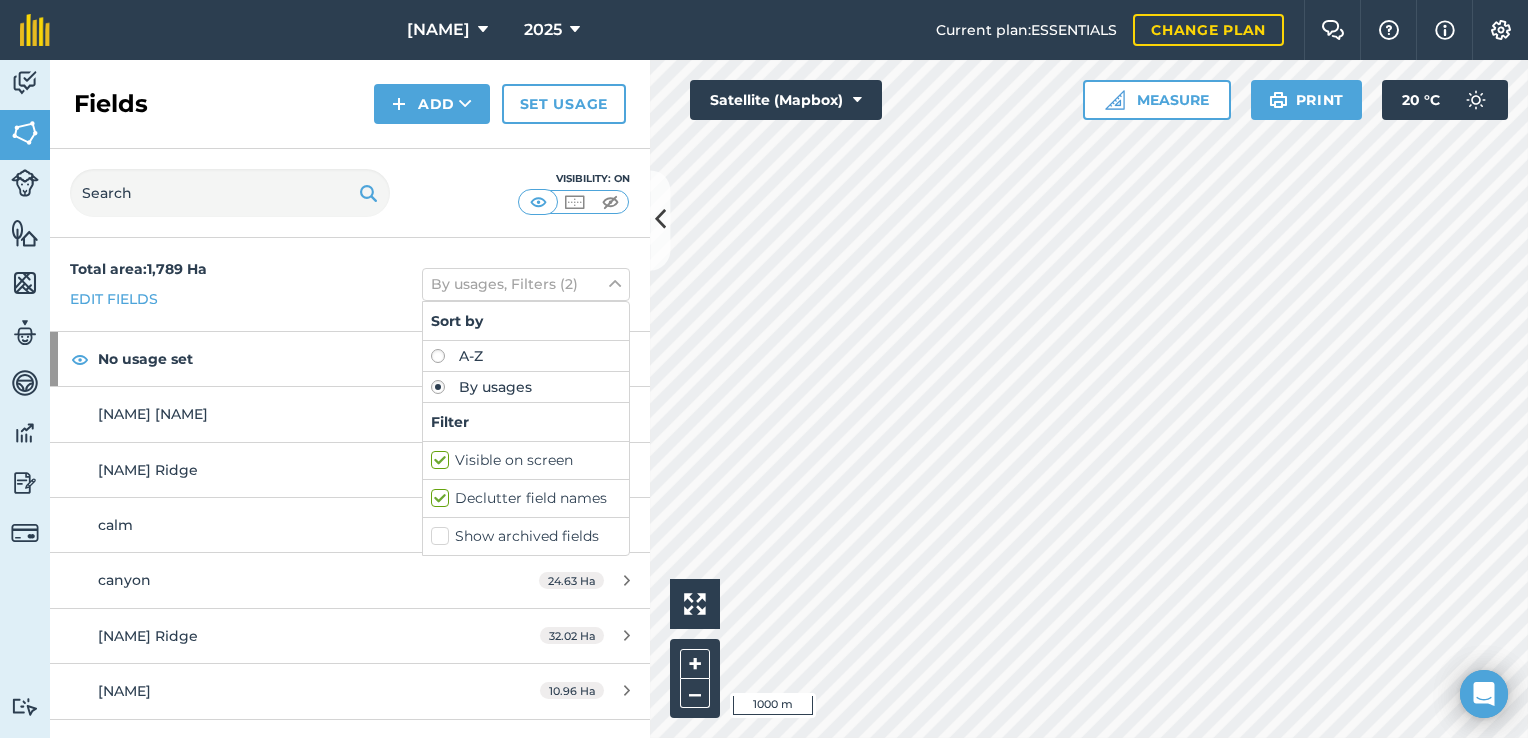 click on "Visible on screen" at bounding box center (526, 460) 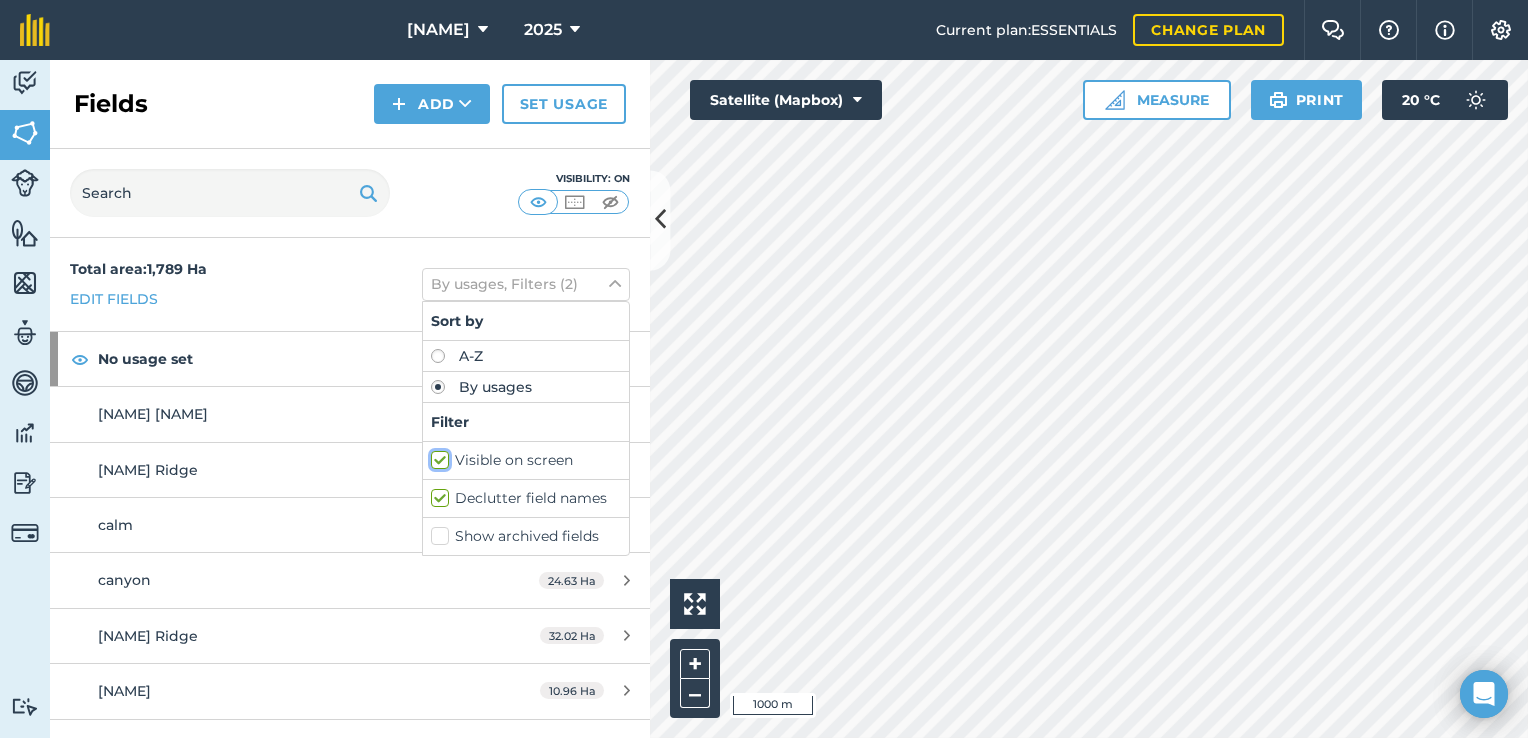 click on "Visible on screen" at bounding box center [437, 456] 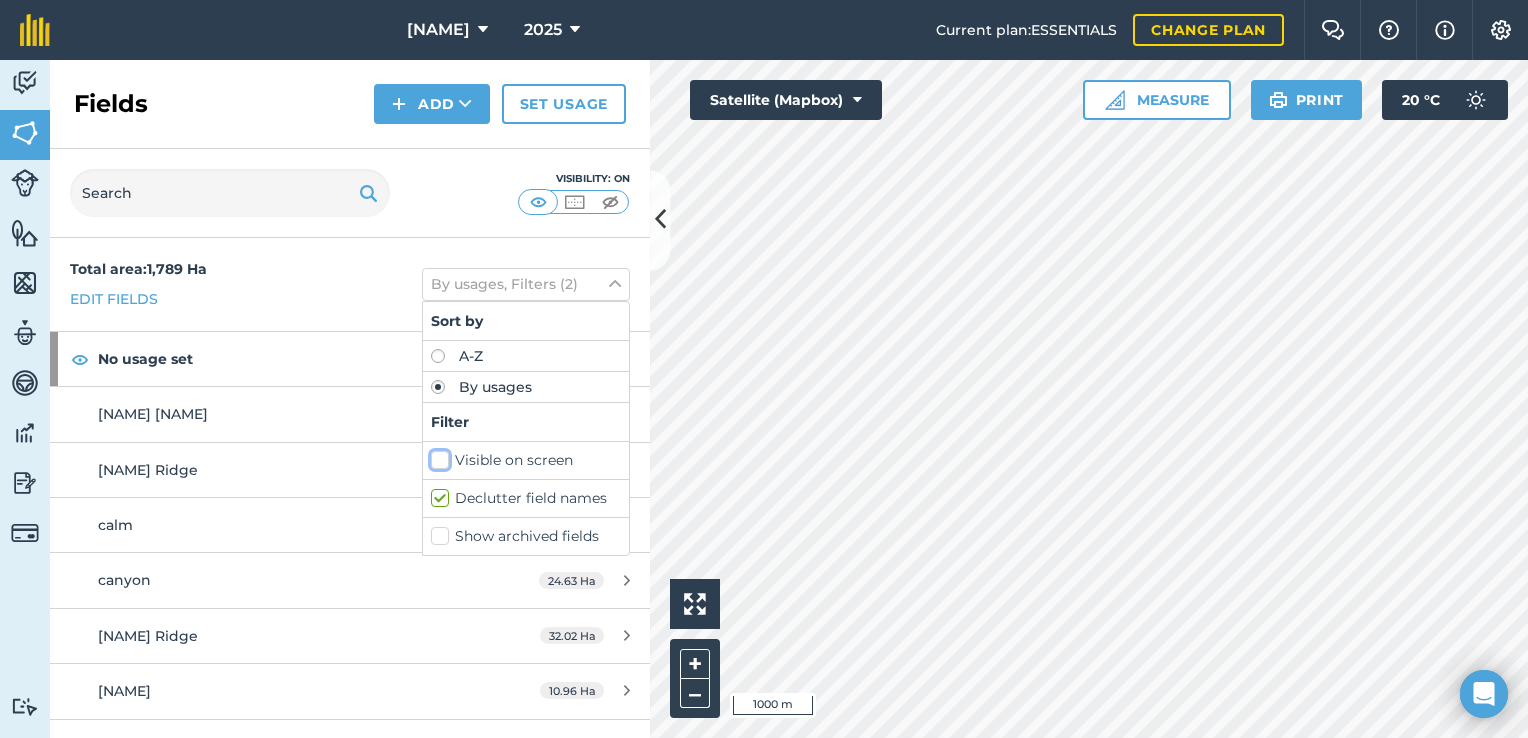 checkbox on "false" 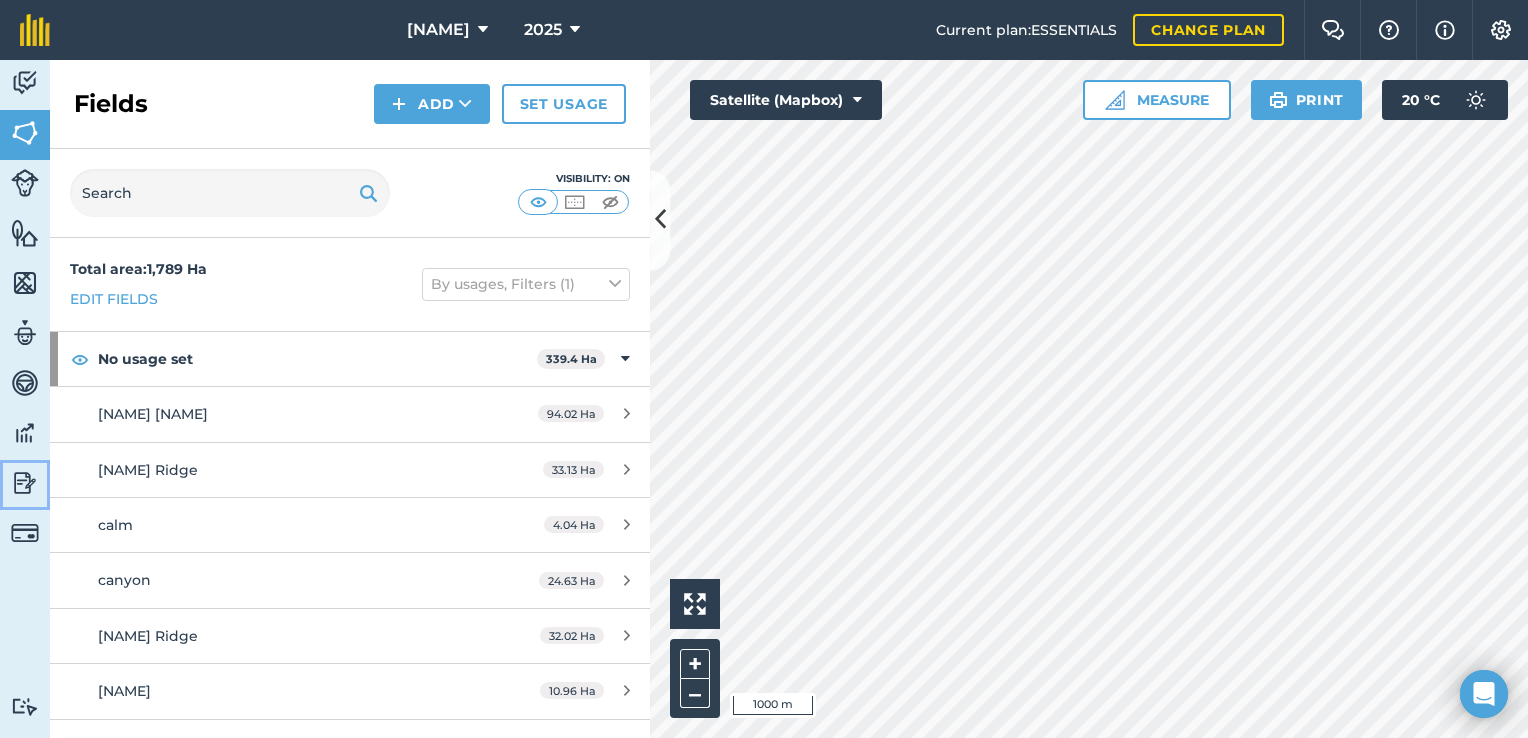 click at bounding box center (25, 483) 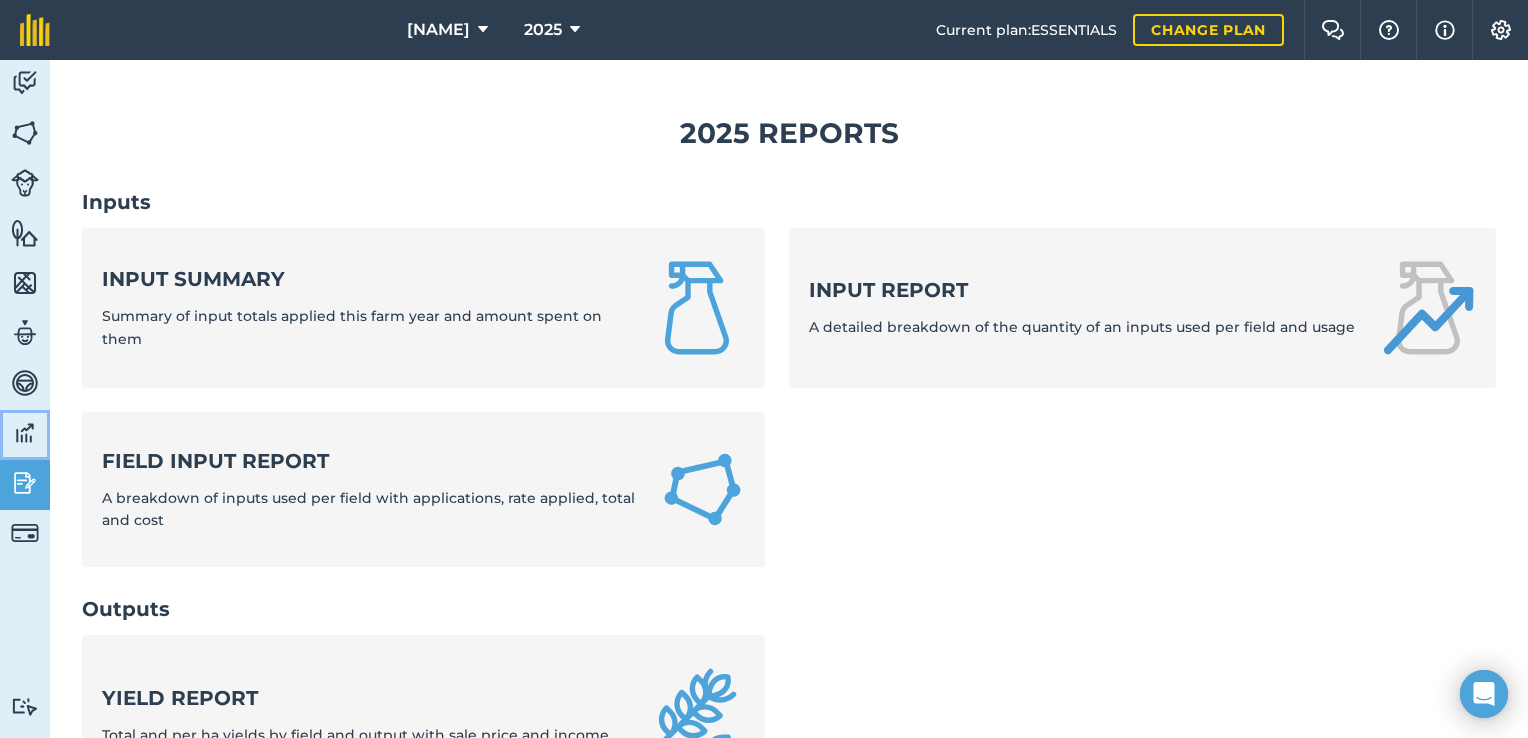 click at bounding box center [25, 433] 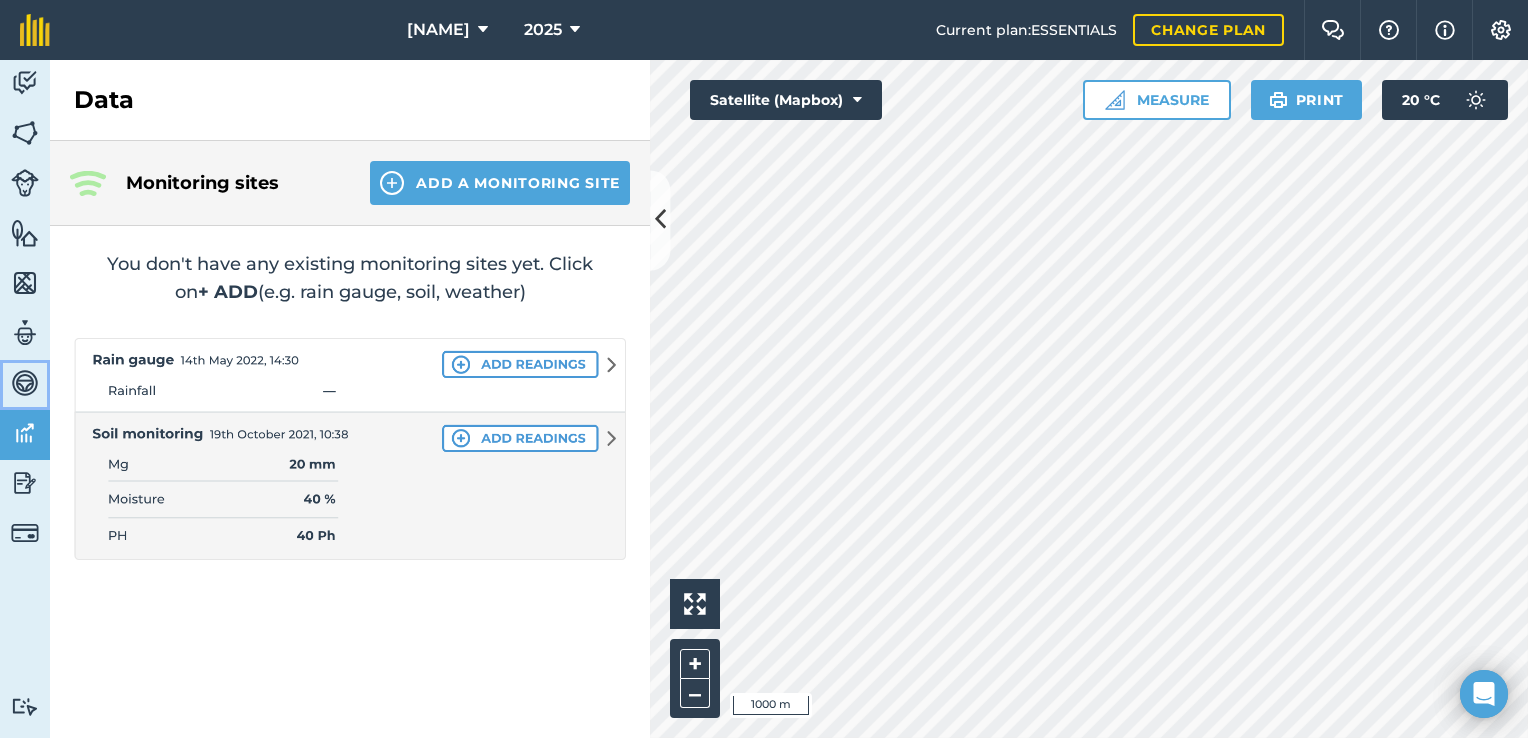 click at bounding box center (25, 383) 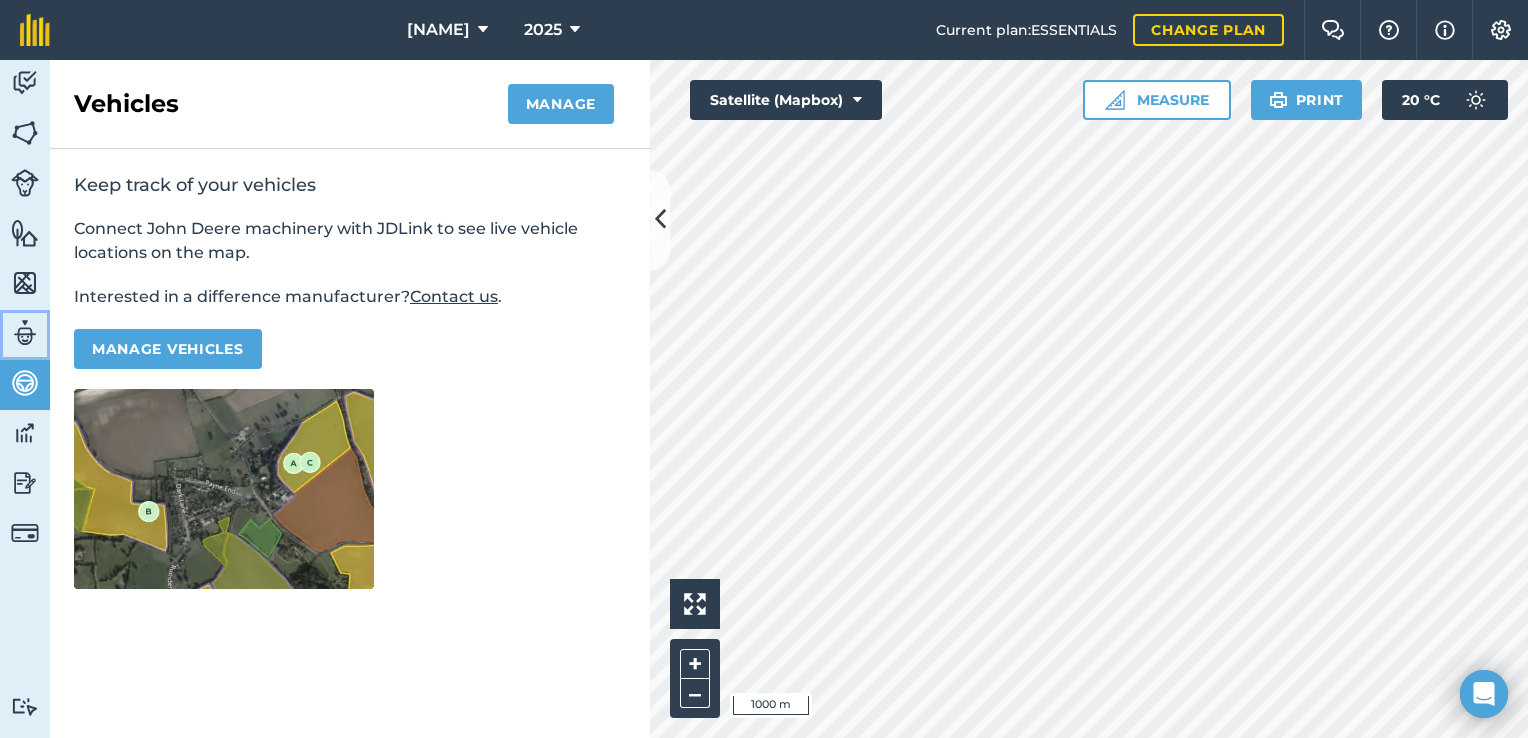 click at bounding box center (25, 333) 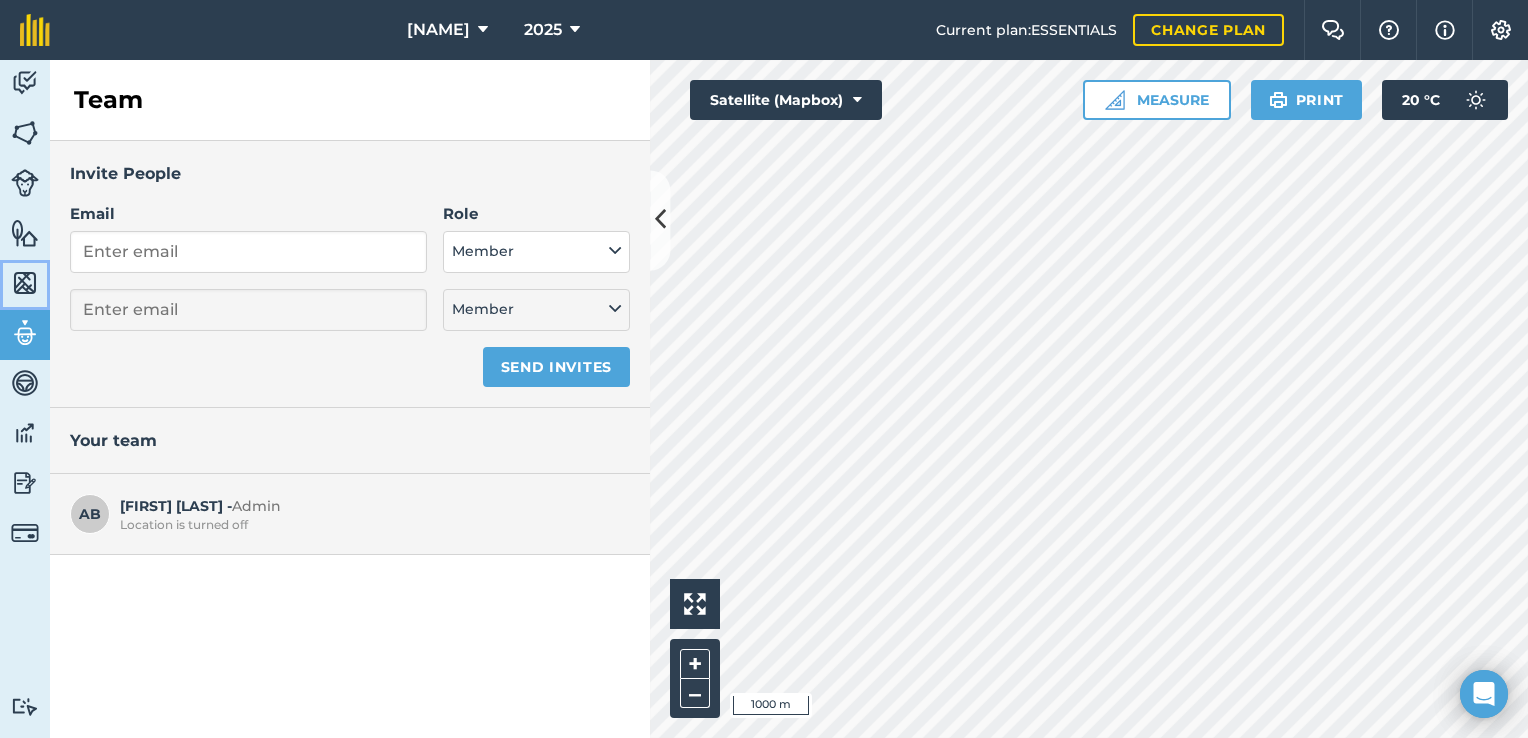 click at bounding box center [25, 283] 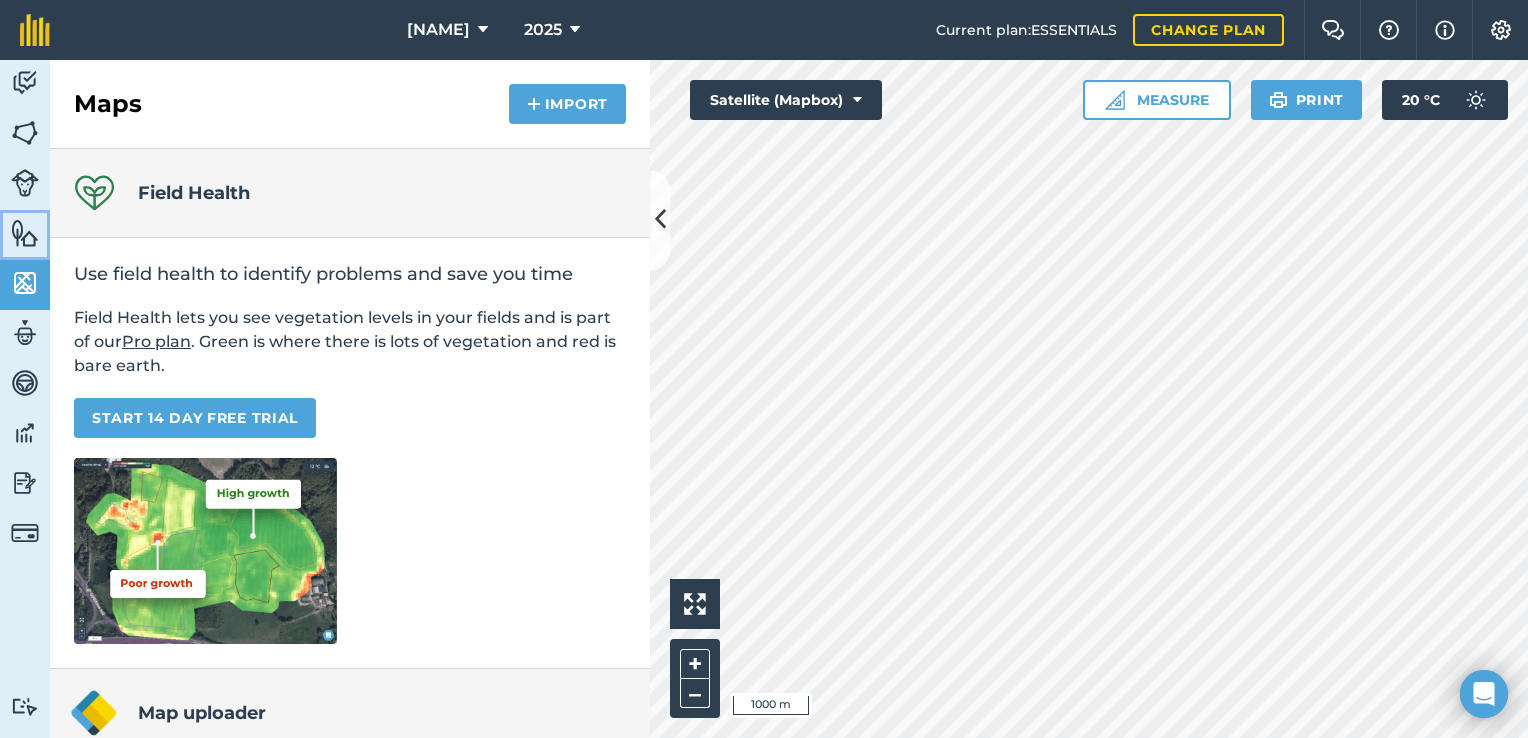 click at bounding box center (25, 233) 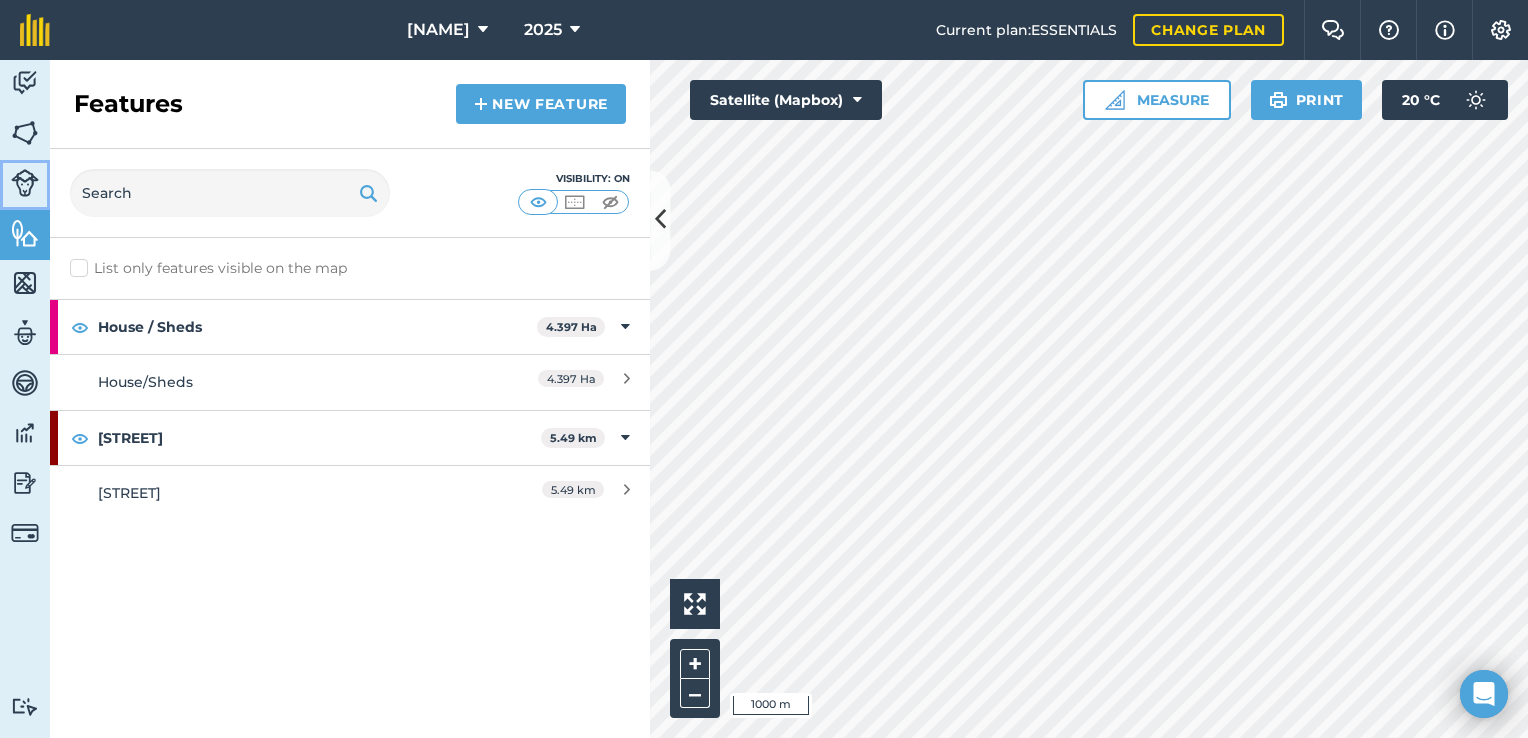 click at bounding box center (25, 183) 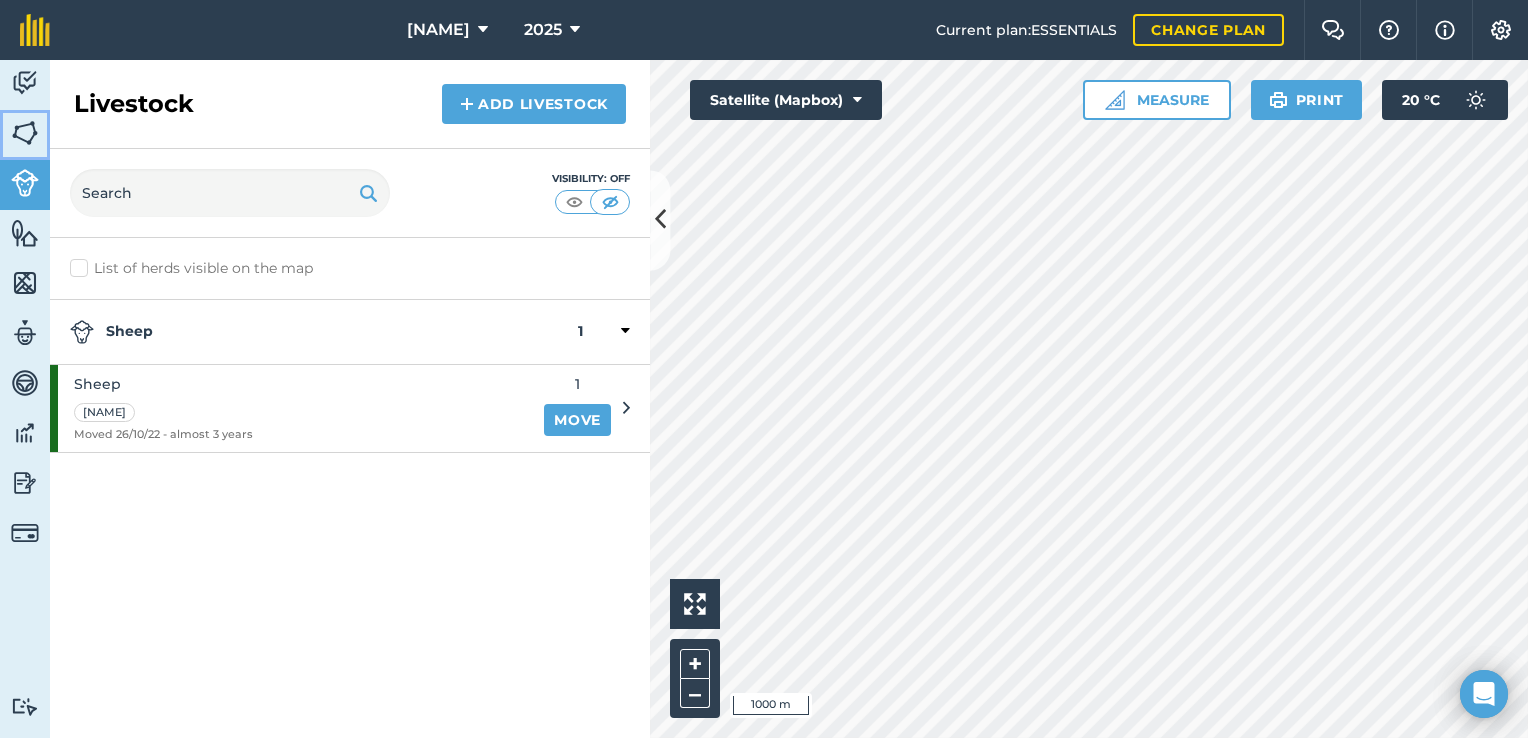 click at bounding box center [25, 133] 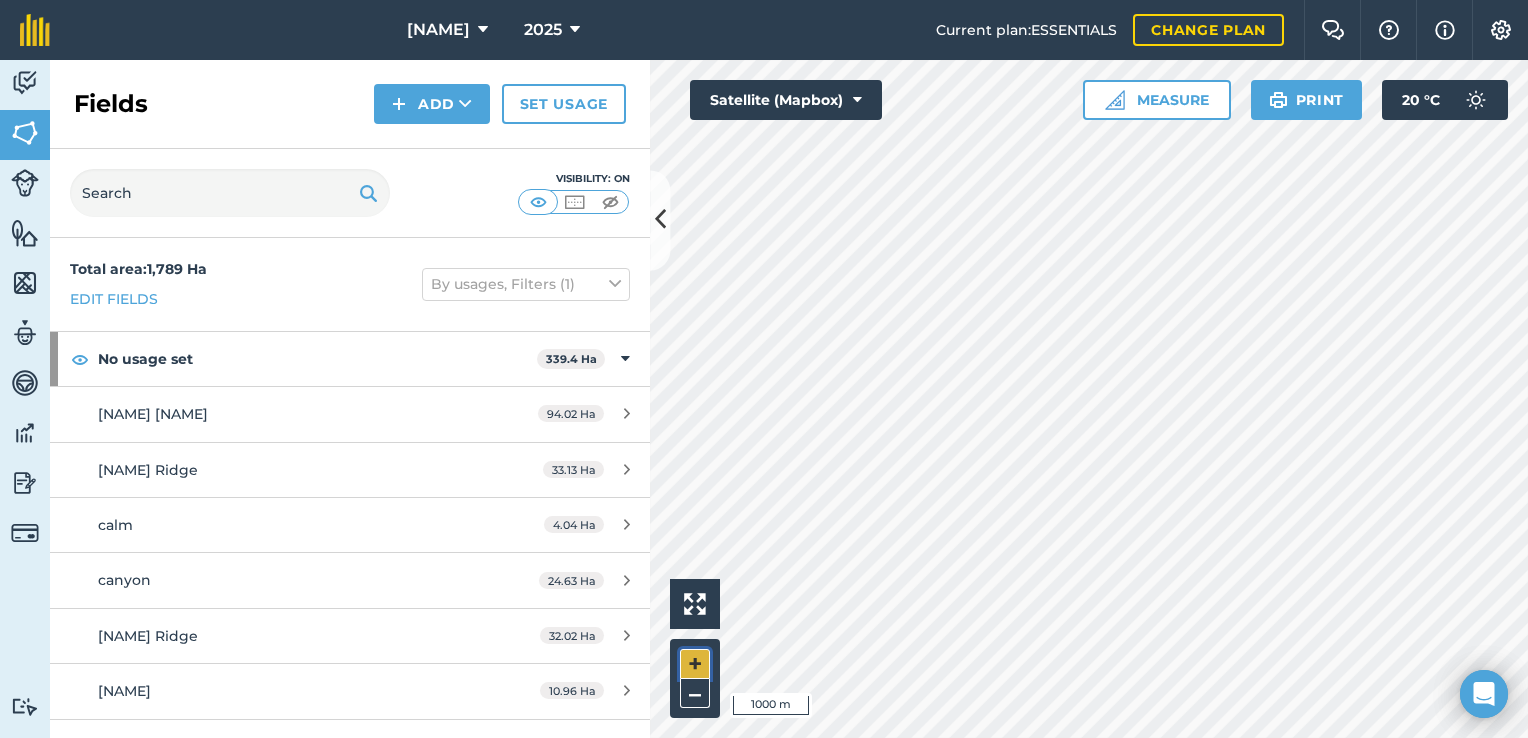 click on "+" at bounding box center [695, 664] 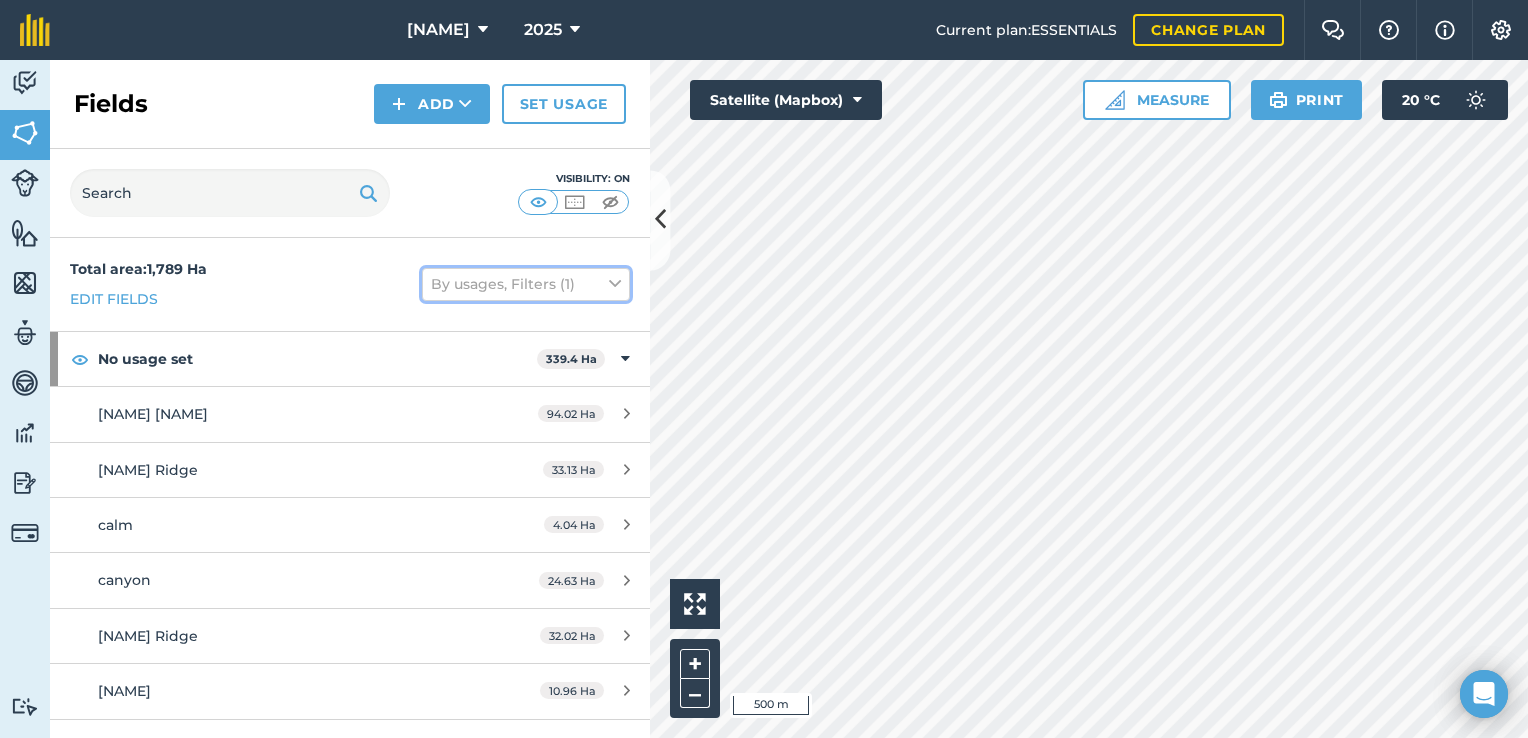 click on "By usages, Filters (1)" at bounding box center [526, 284] 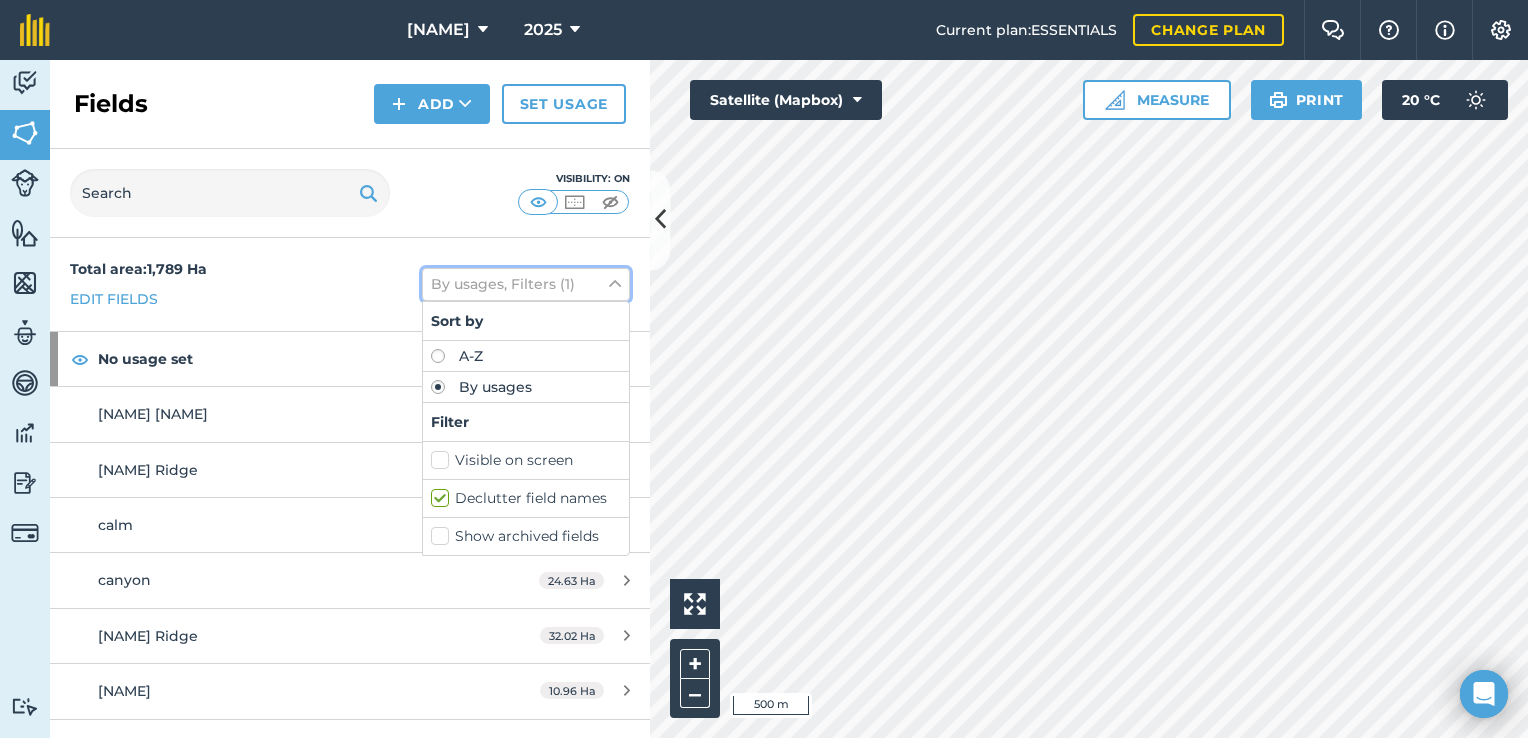 click on "By usages, Filters (1)" at bounding box center [526, 284] 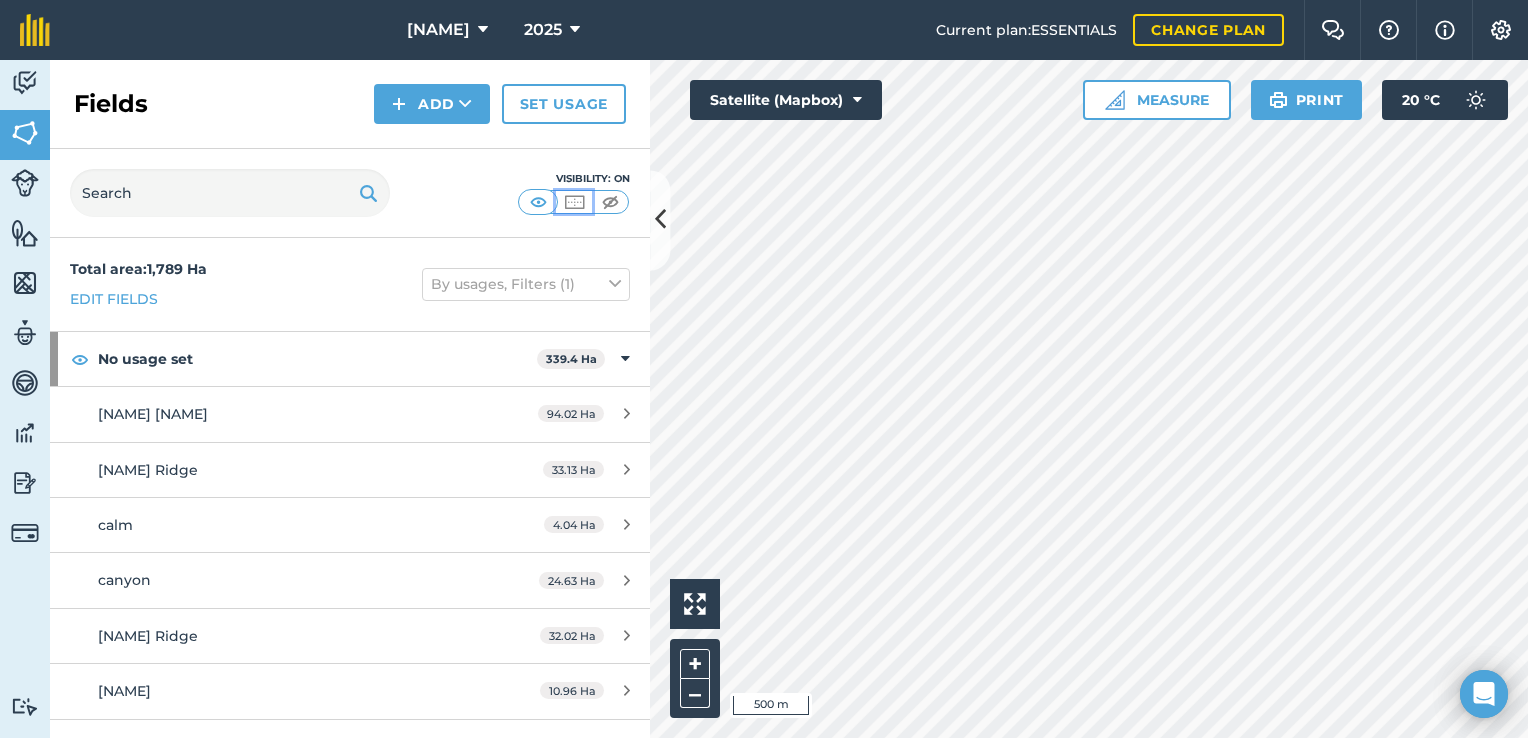 click at bounding box center [574, 202] 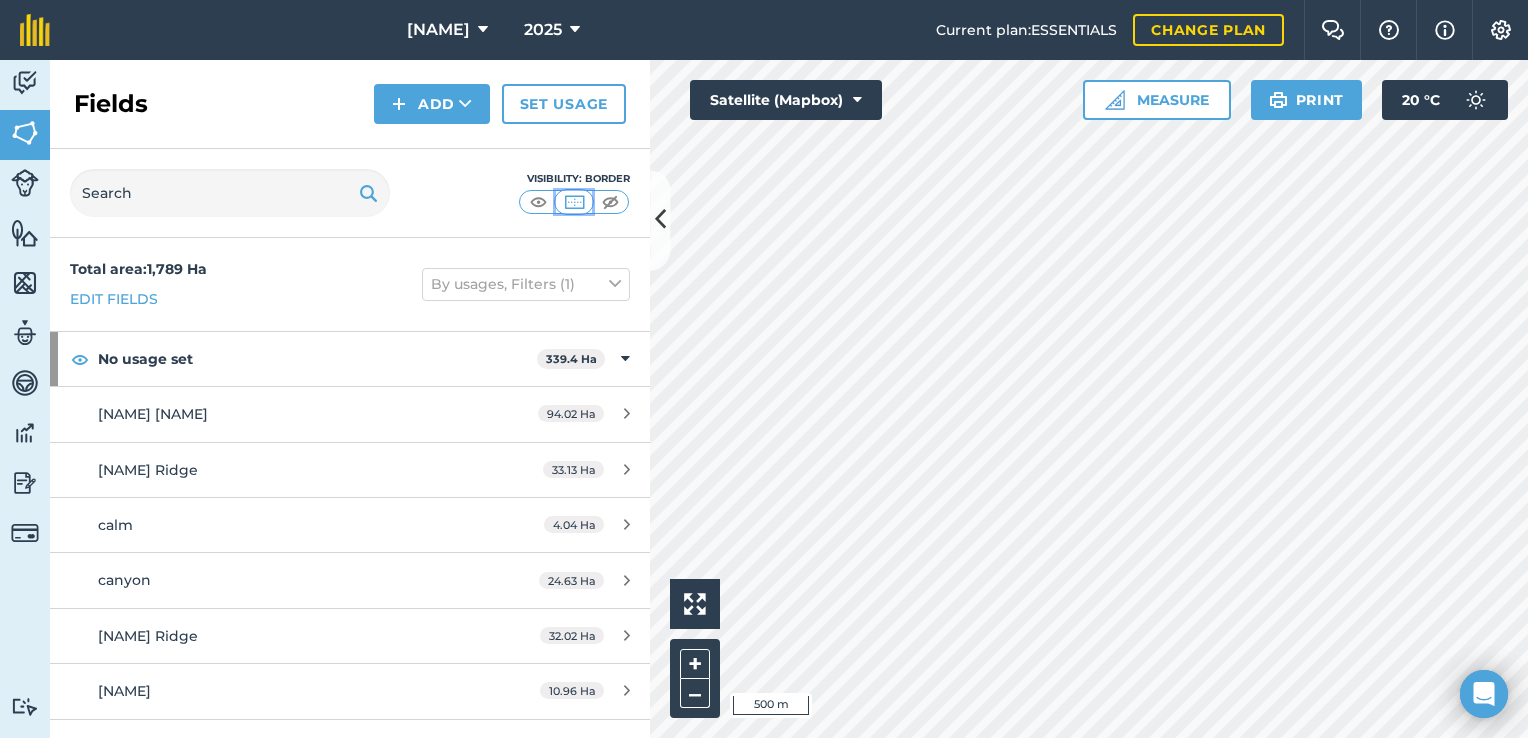 click at bounding box center [574, 202] 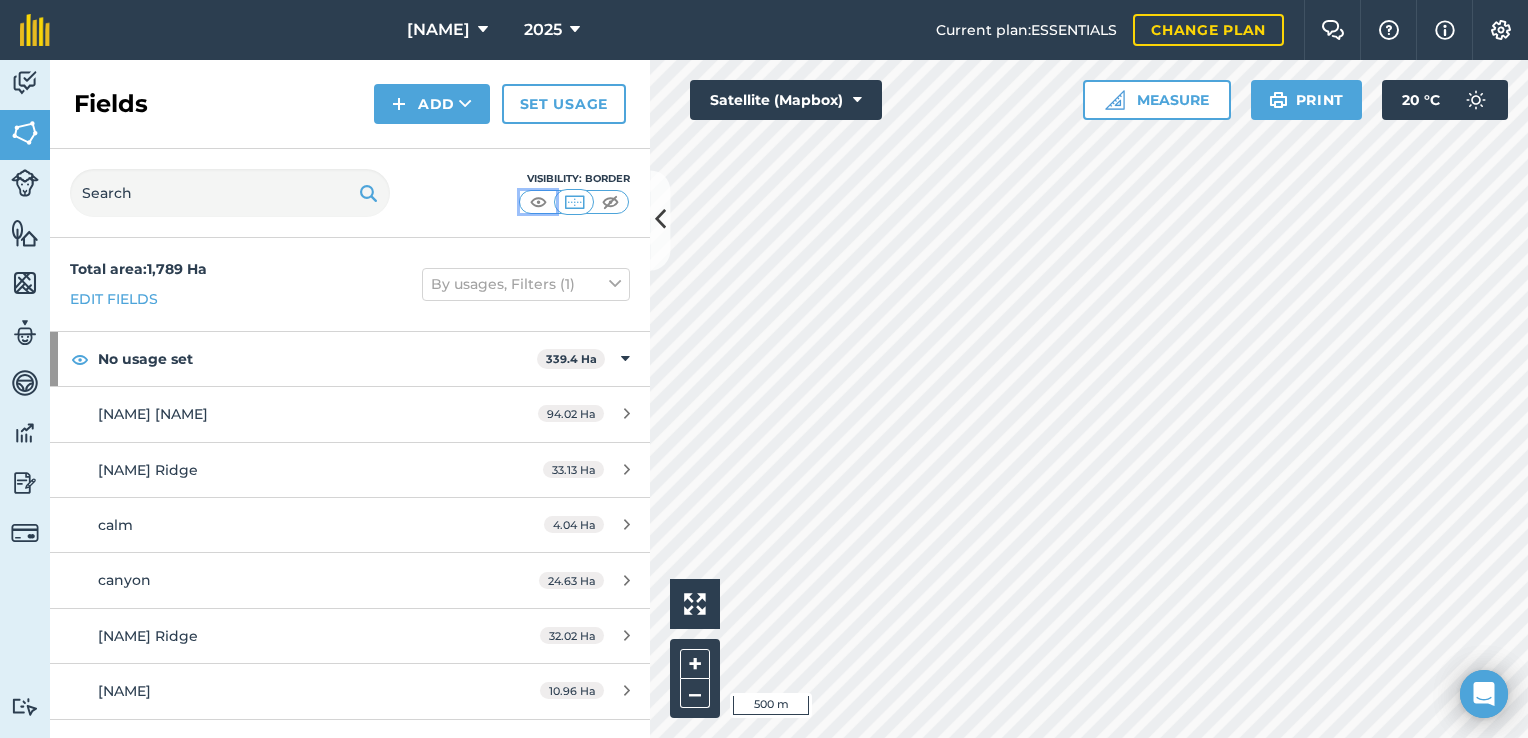 click at bounding box center (538, 202) 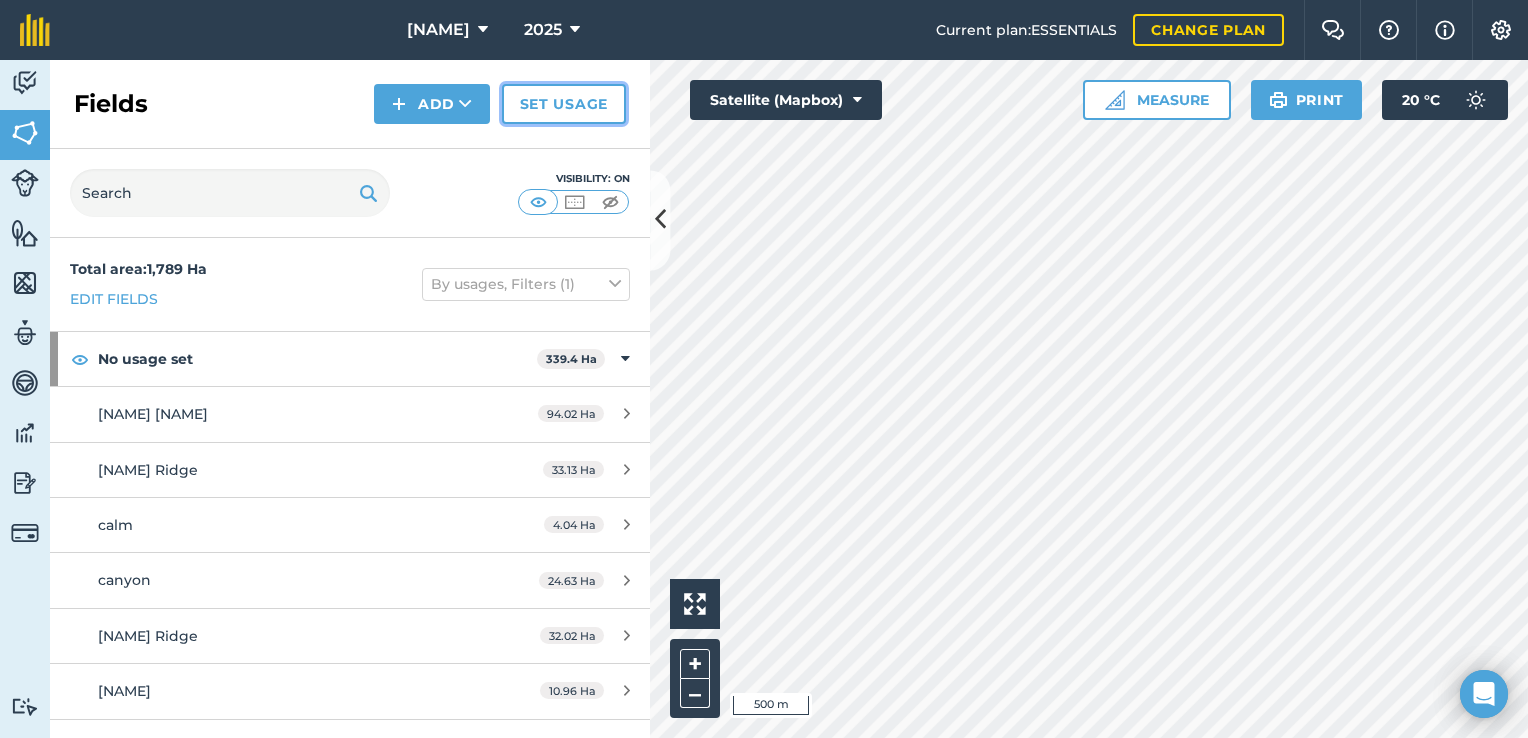 click on "Set usage" at bounding box center [564, 104] 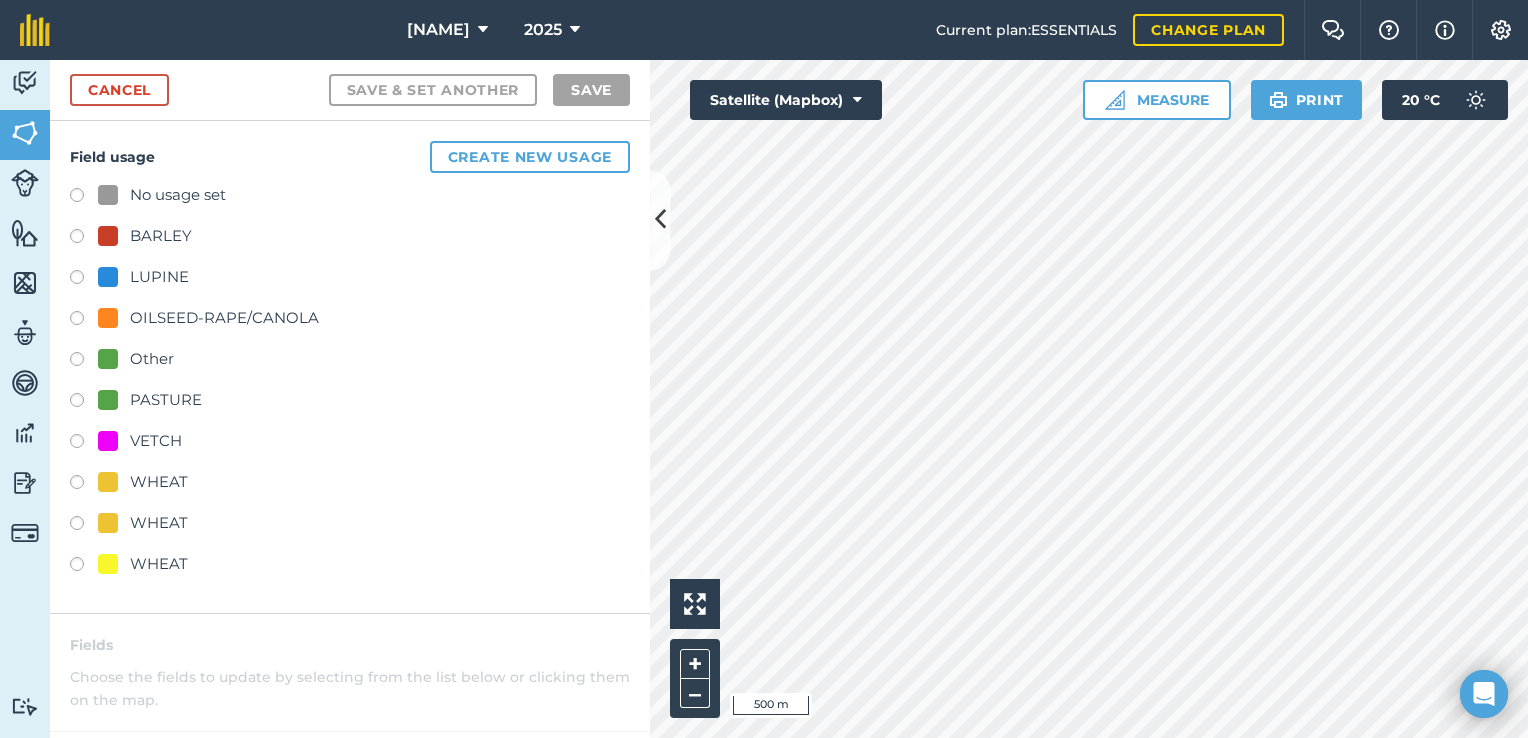 click at bounding box center [84, 239] 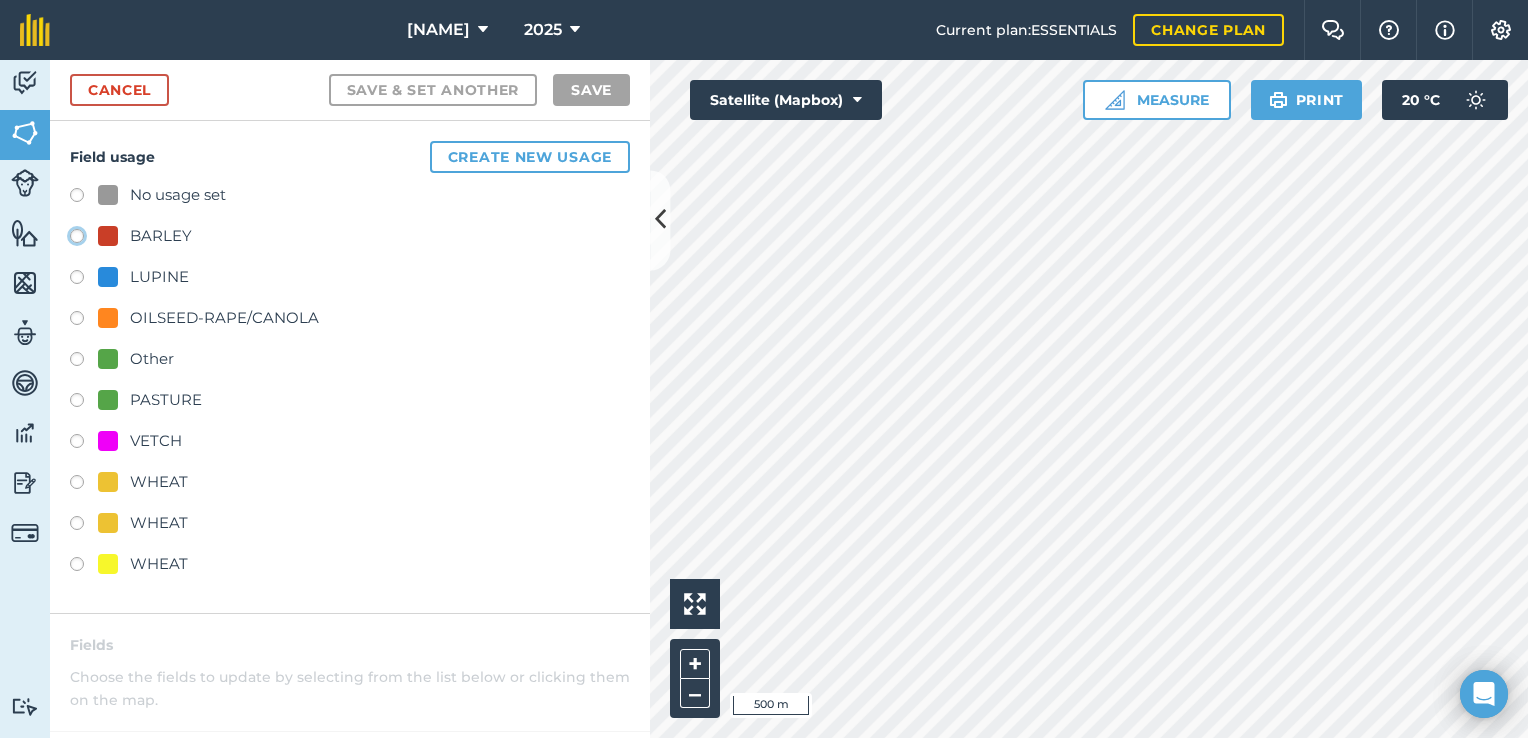 click on "BARLEY" at bounding box center (-9923, 235) 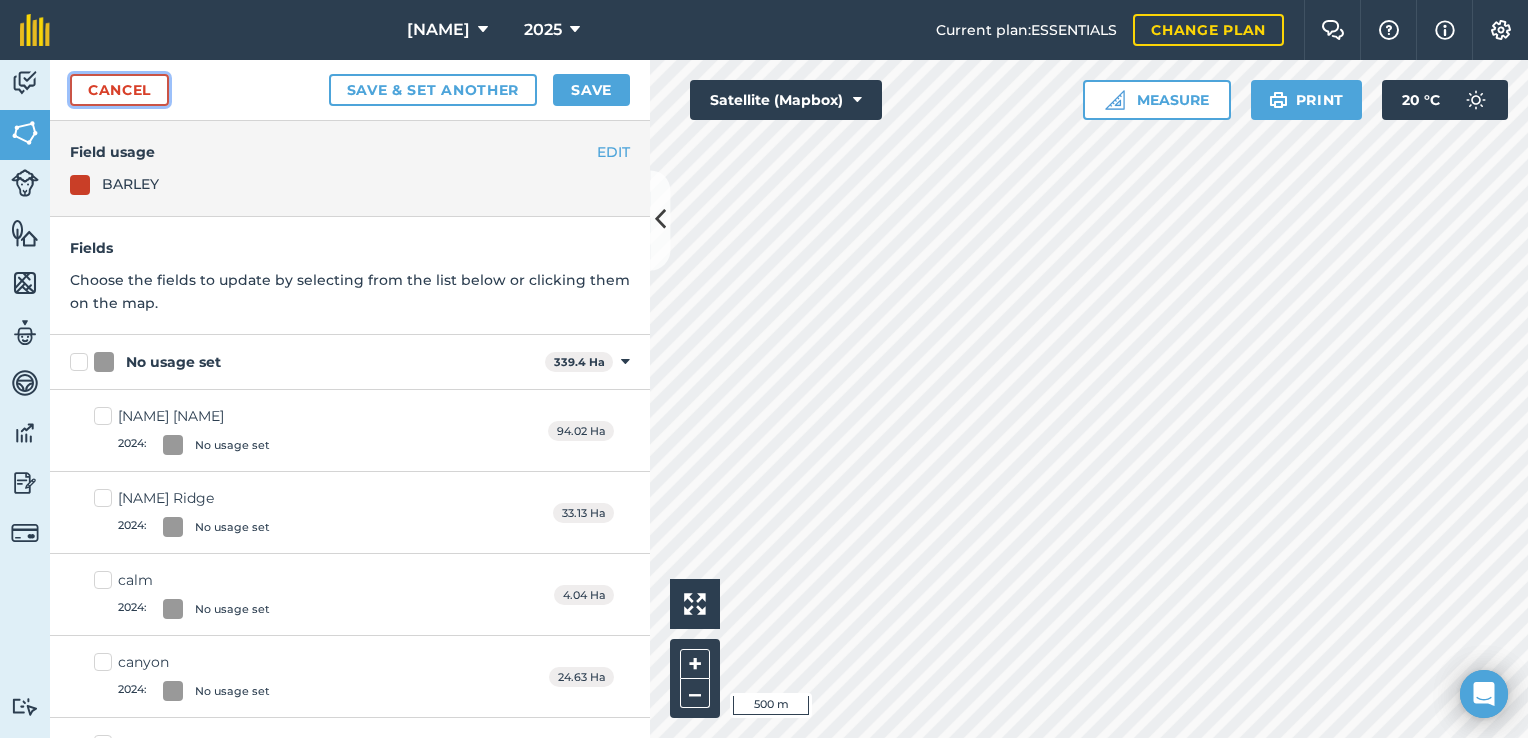 click on "Cancel" at bounding box center (119, 90) 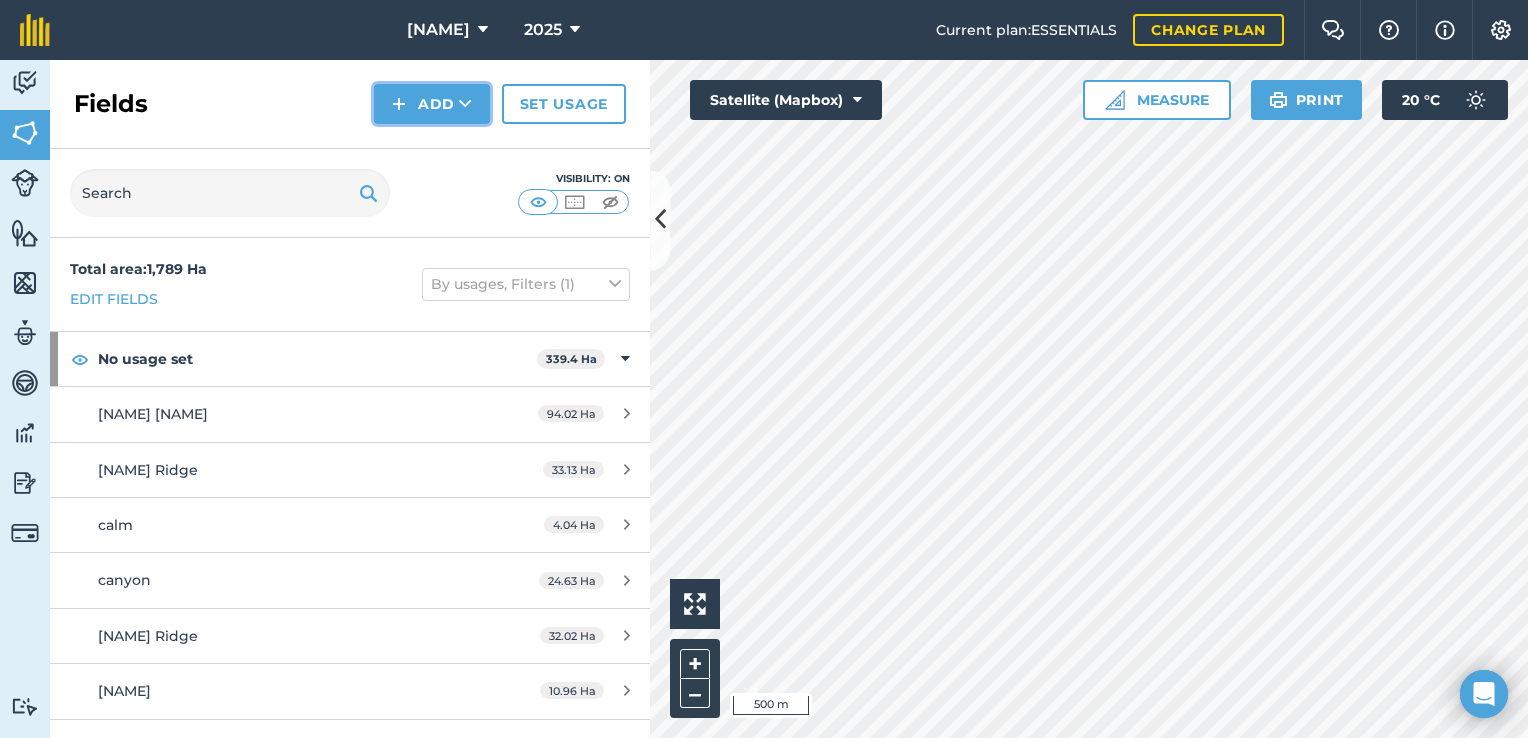 click on "Add" at bounding box center (432, 104) 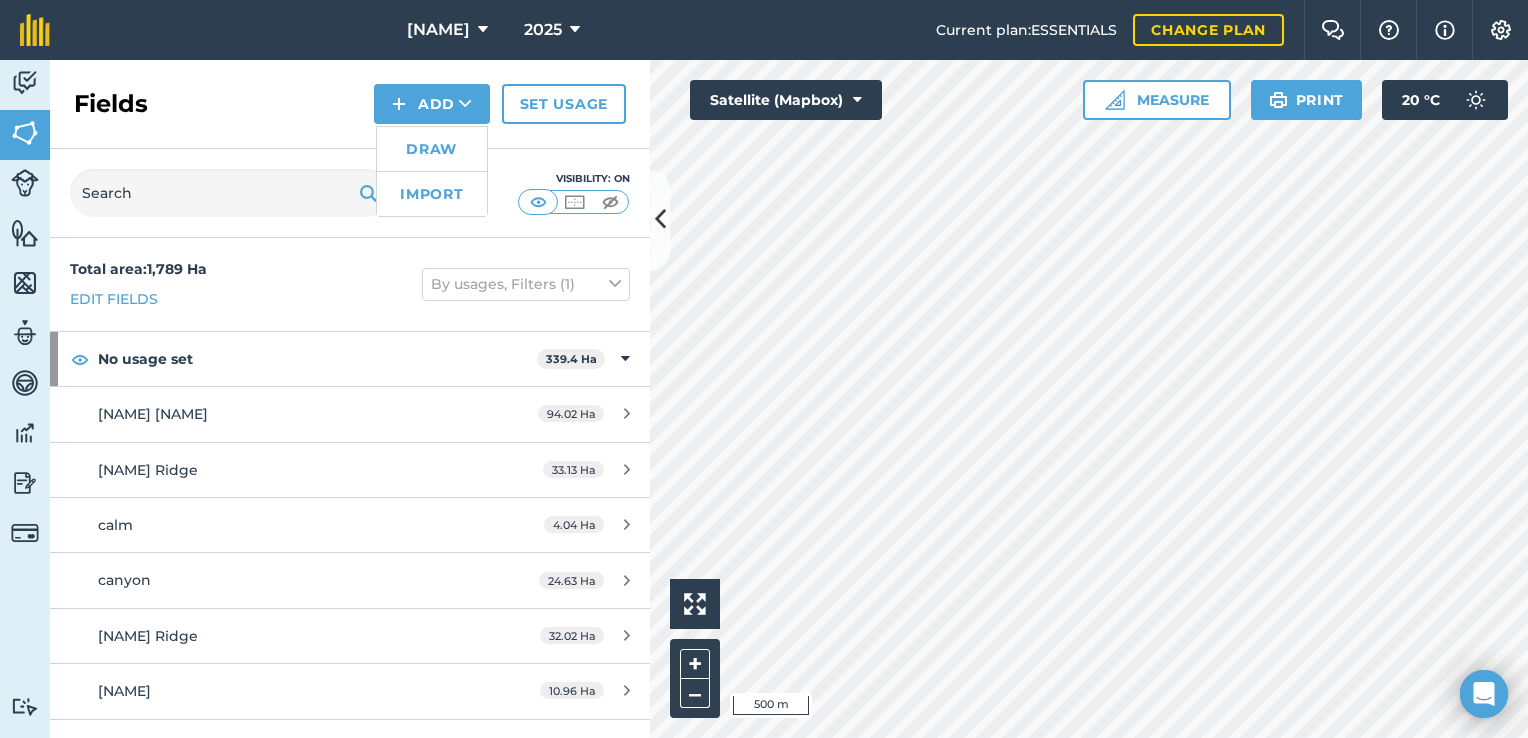 click on "Fields   Add   Draw Import Set usage" at bounding box center [350, 104] 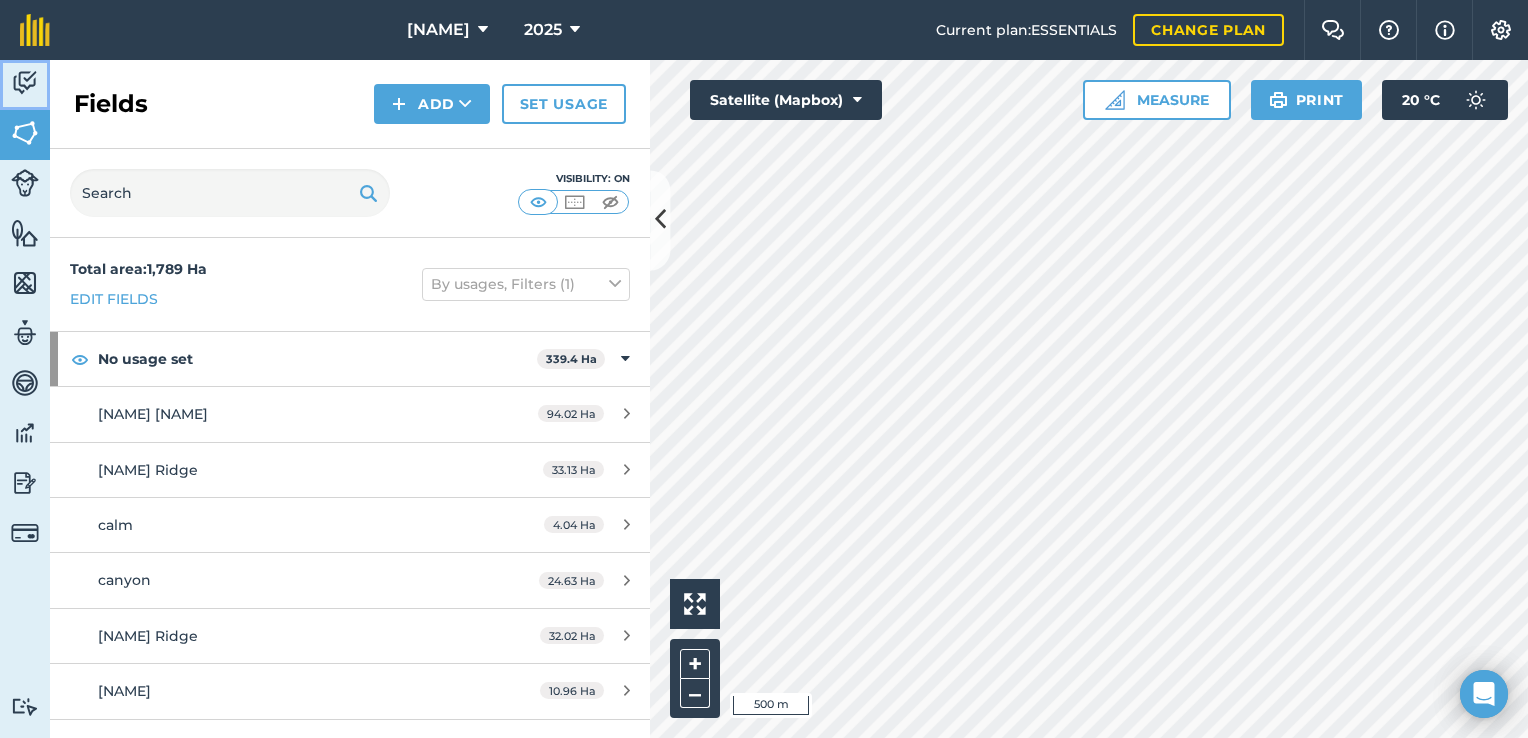 click at bounding box center (25, 83) 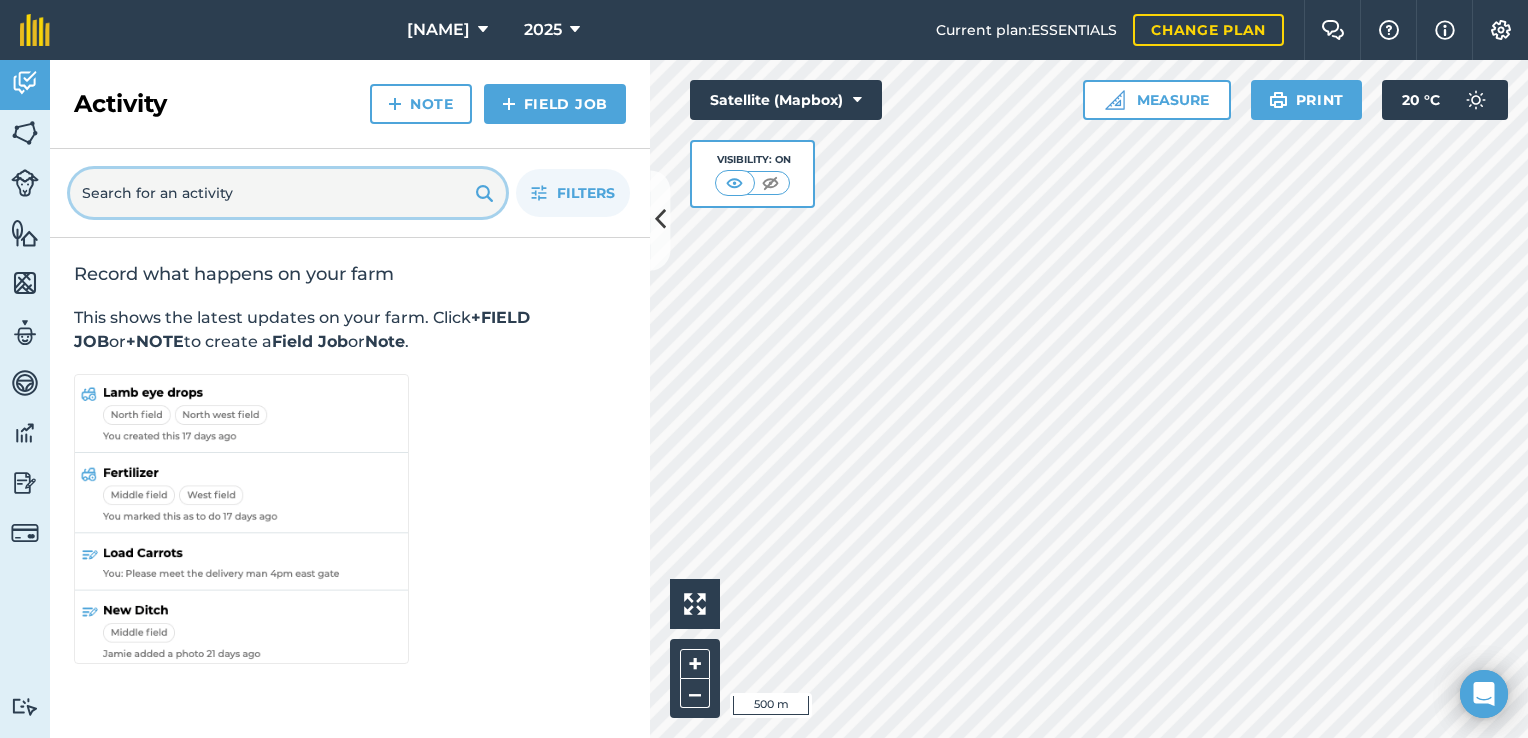 click at bounding box center [288, 193] 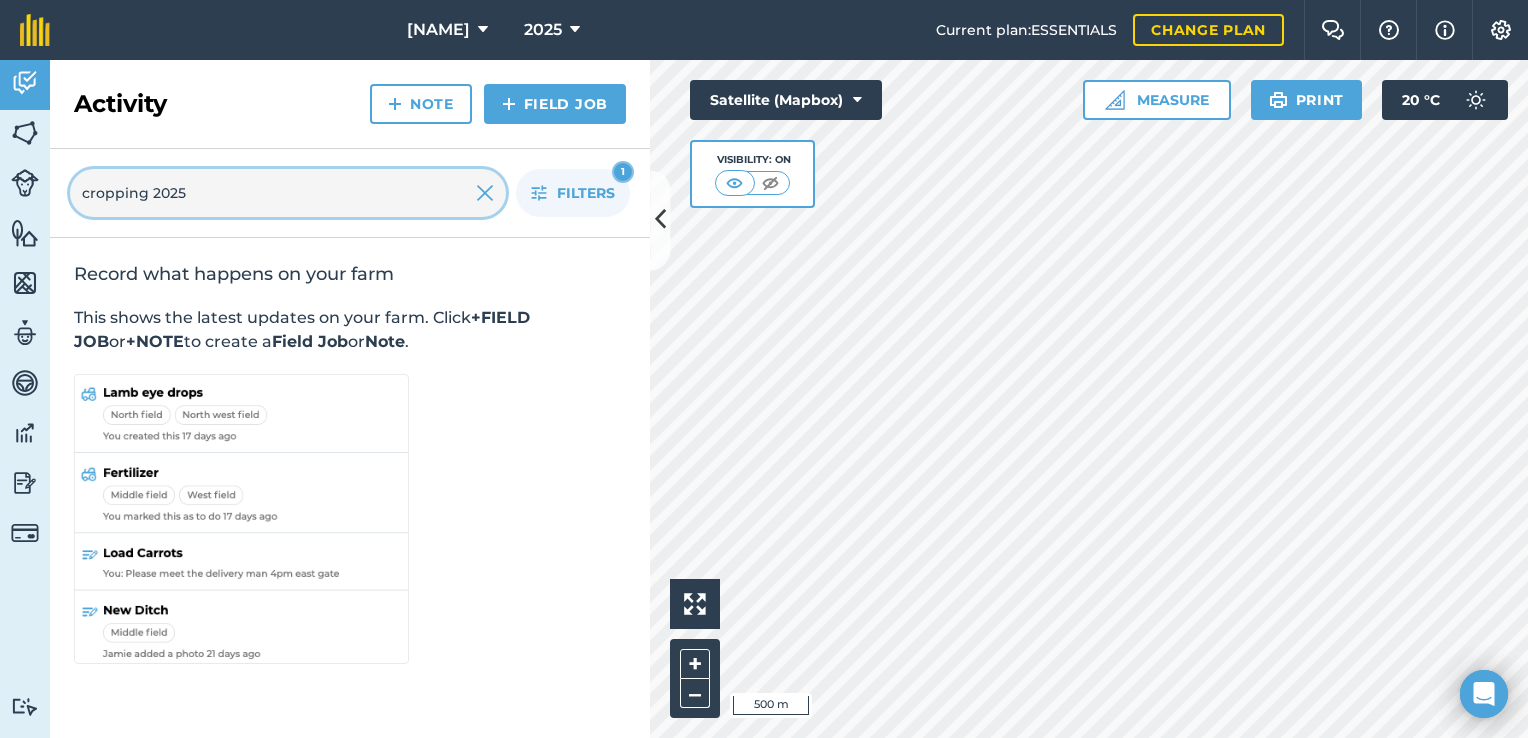 type on "cropping 2025" 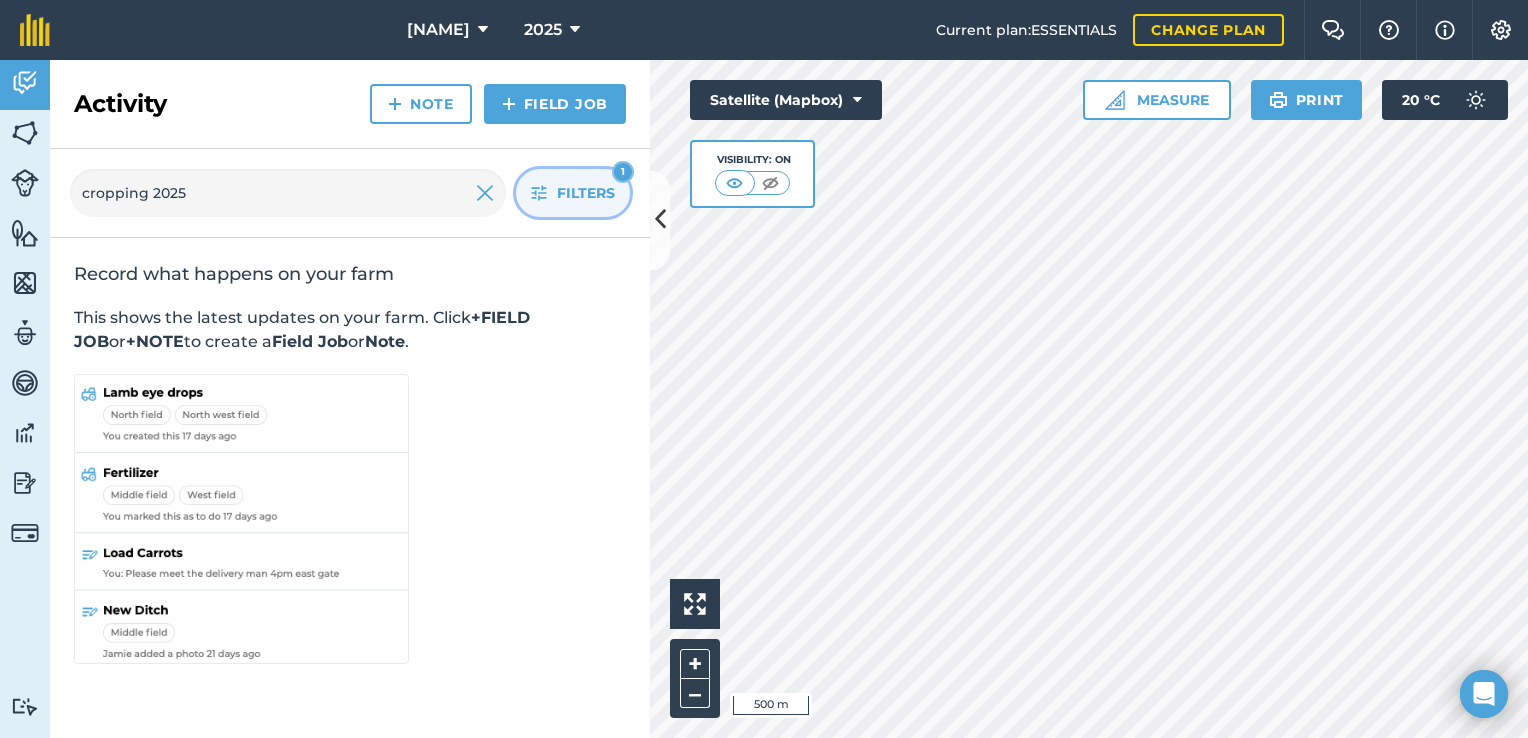 click on "Filters" at bounding box center [586, 193] 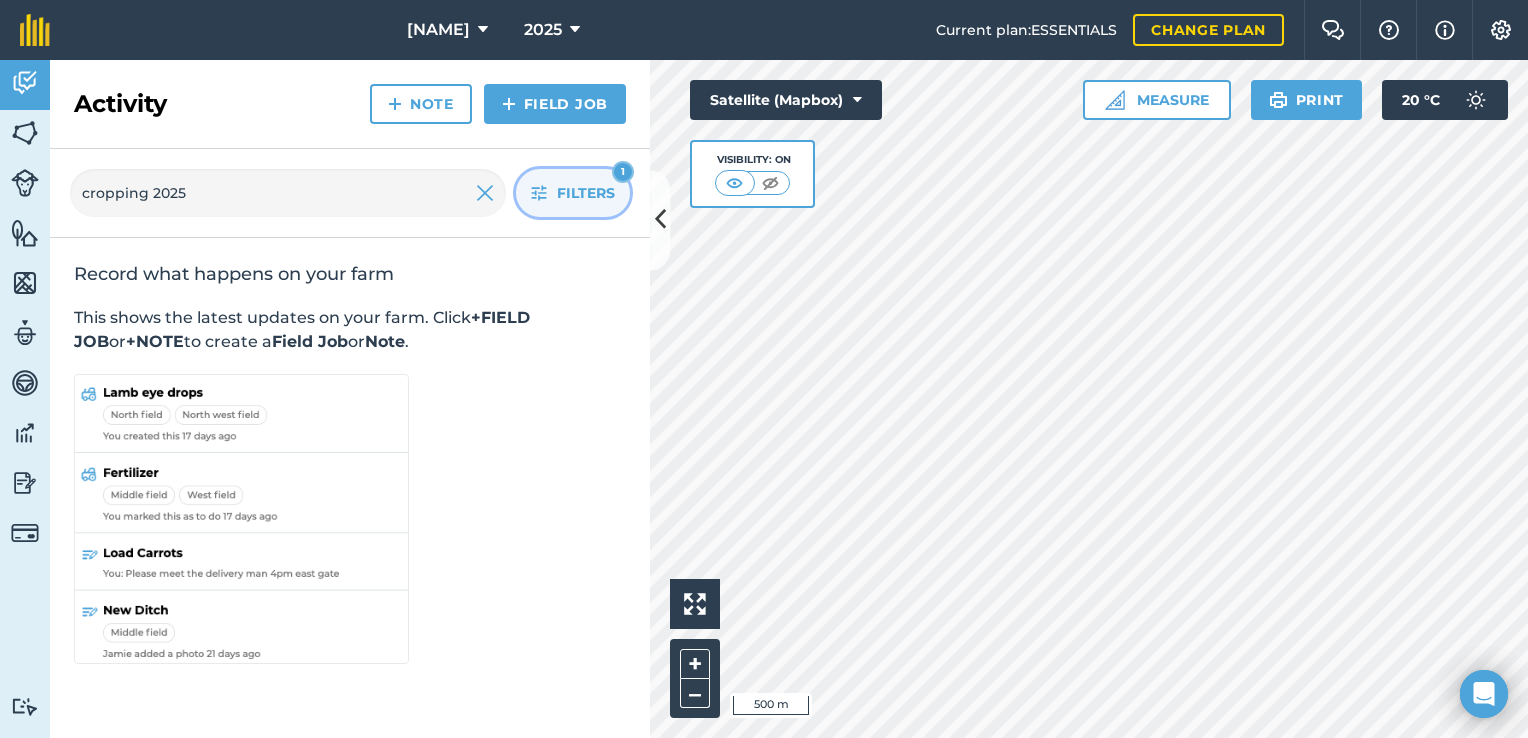 click on "Filters" at bounding box center (586, 193) 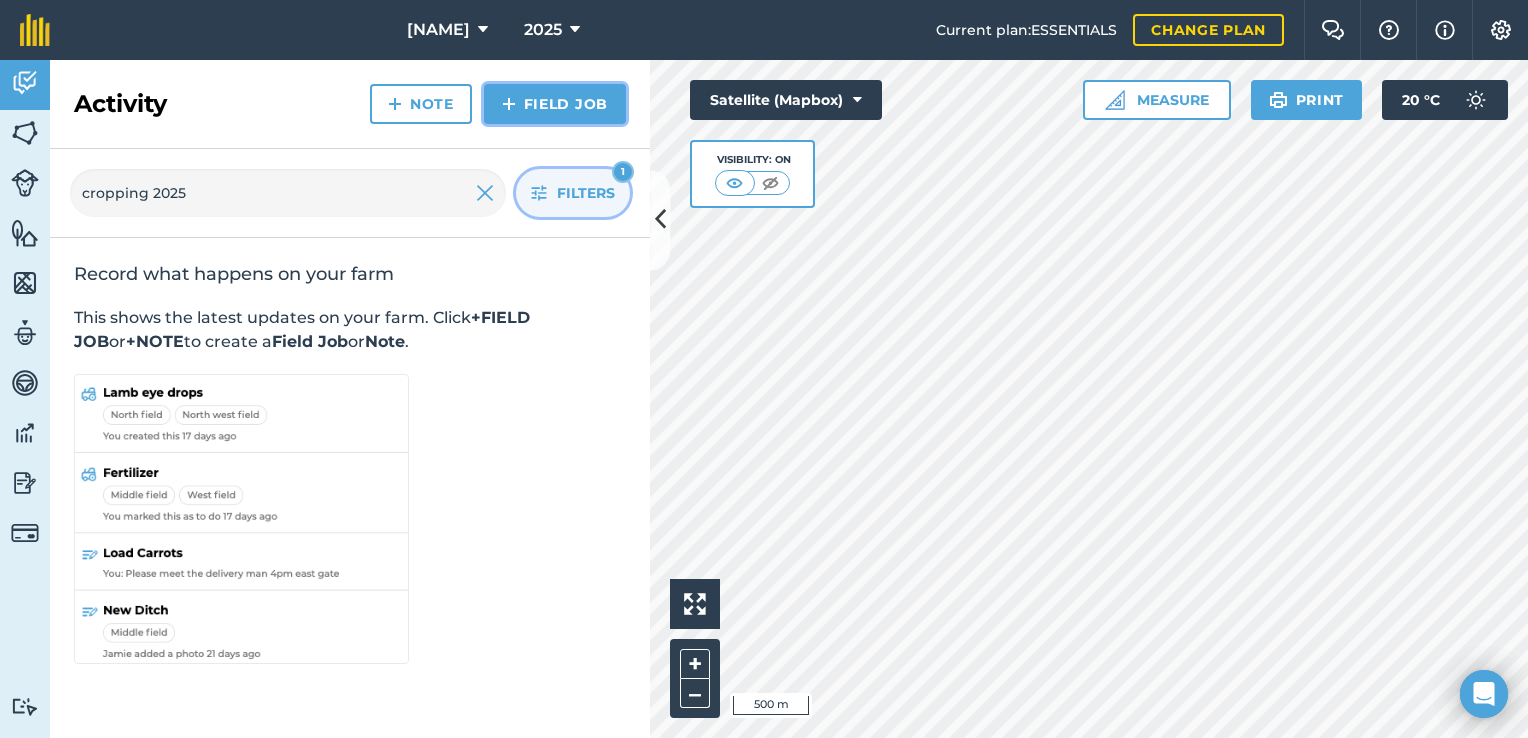 click on "Field Job" at bounding box center [555, 104] 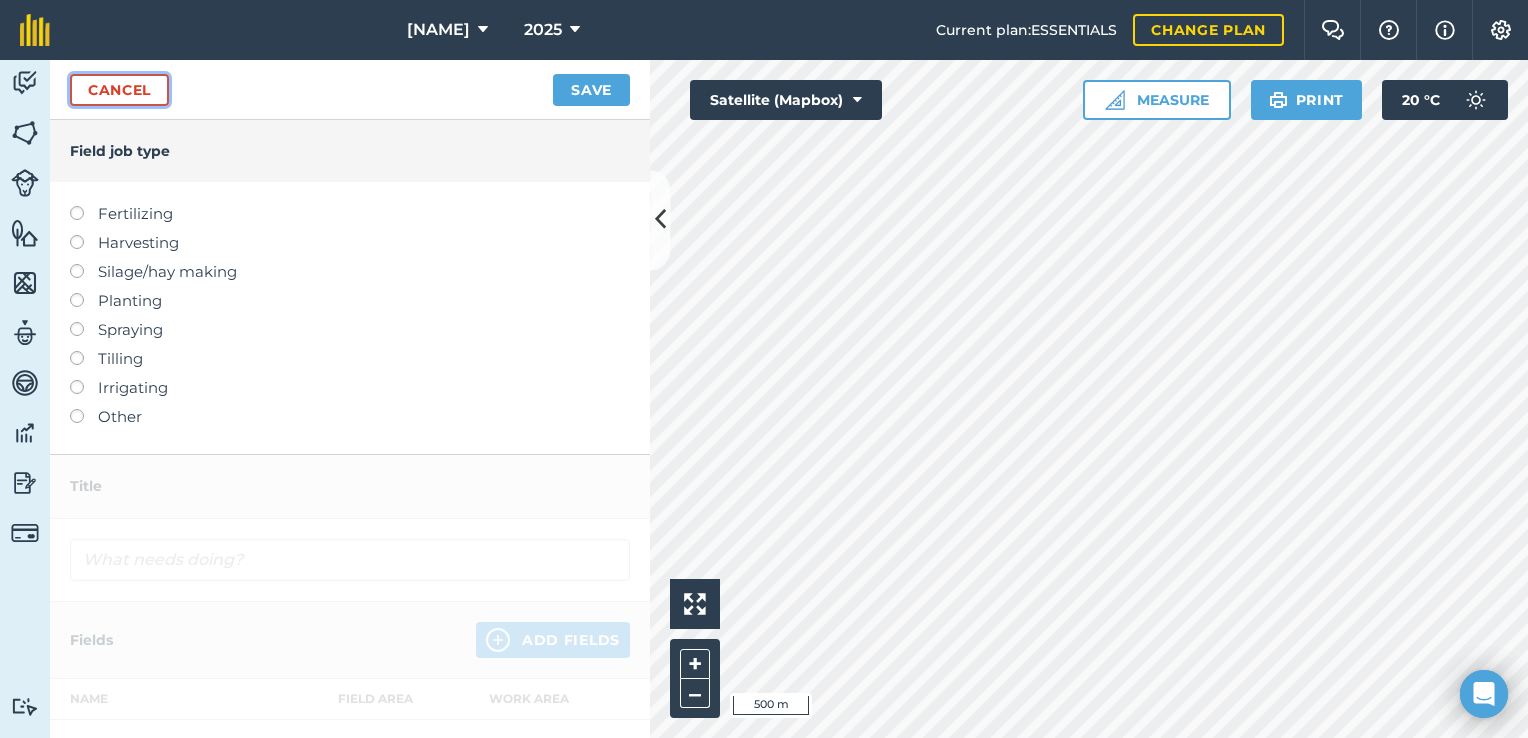 click on "Cancel" at bounding box center (119, 90) 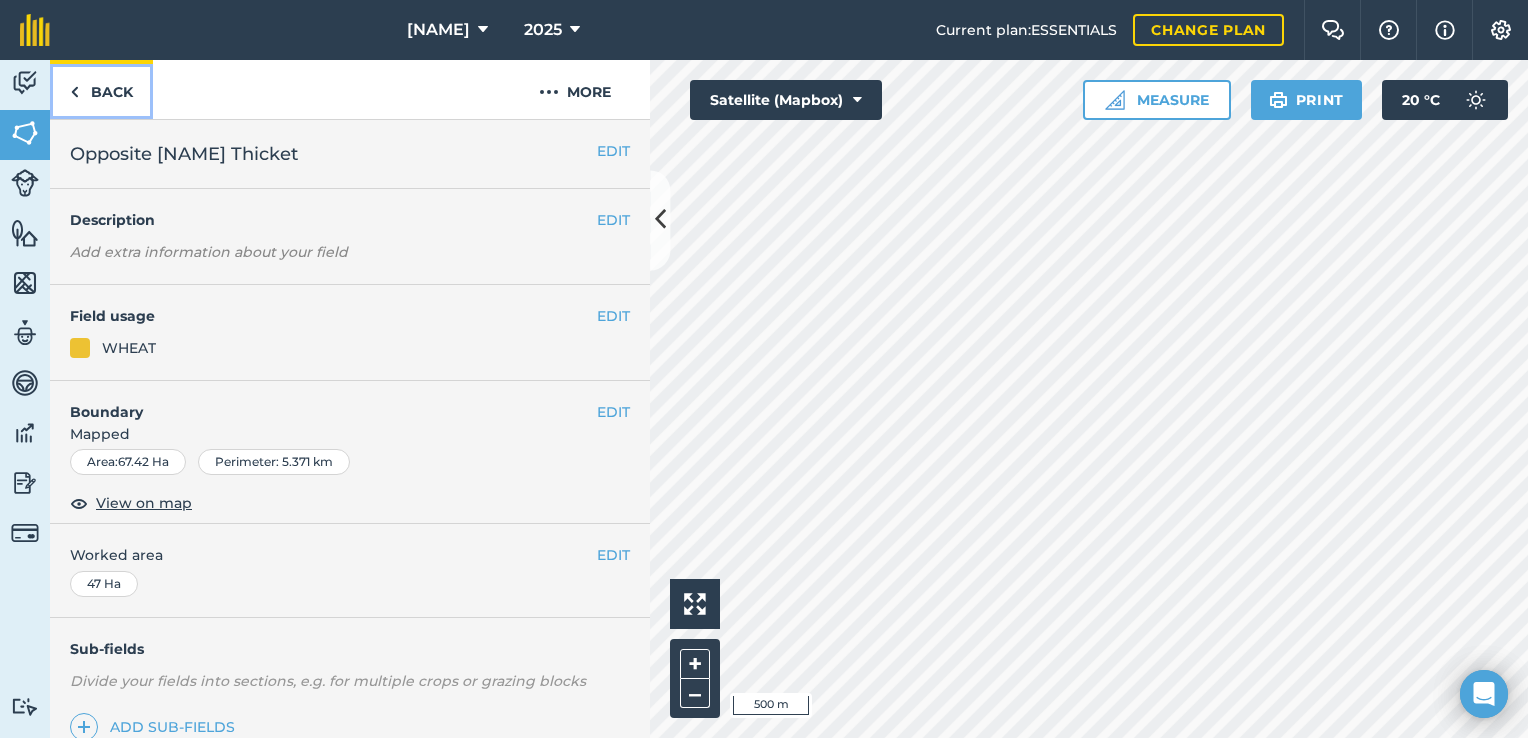 click on "Back" at bounding box center (101, 89) 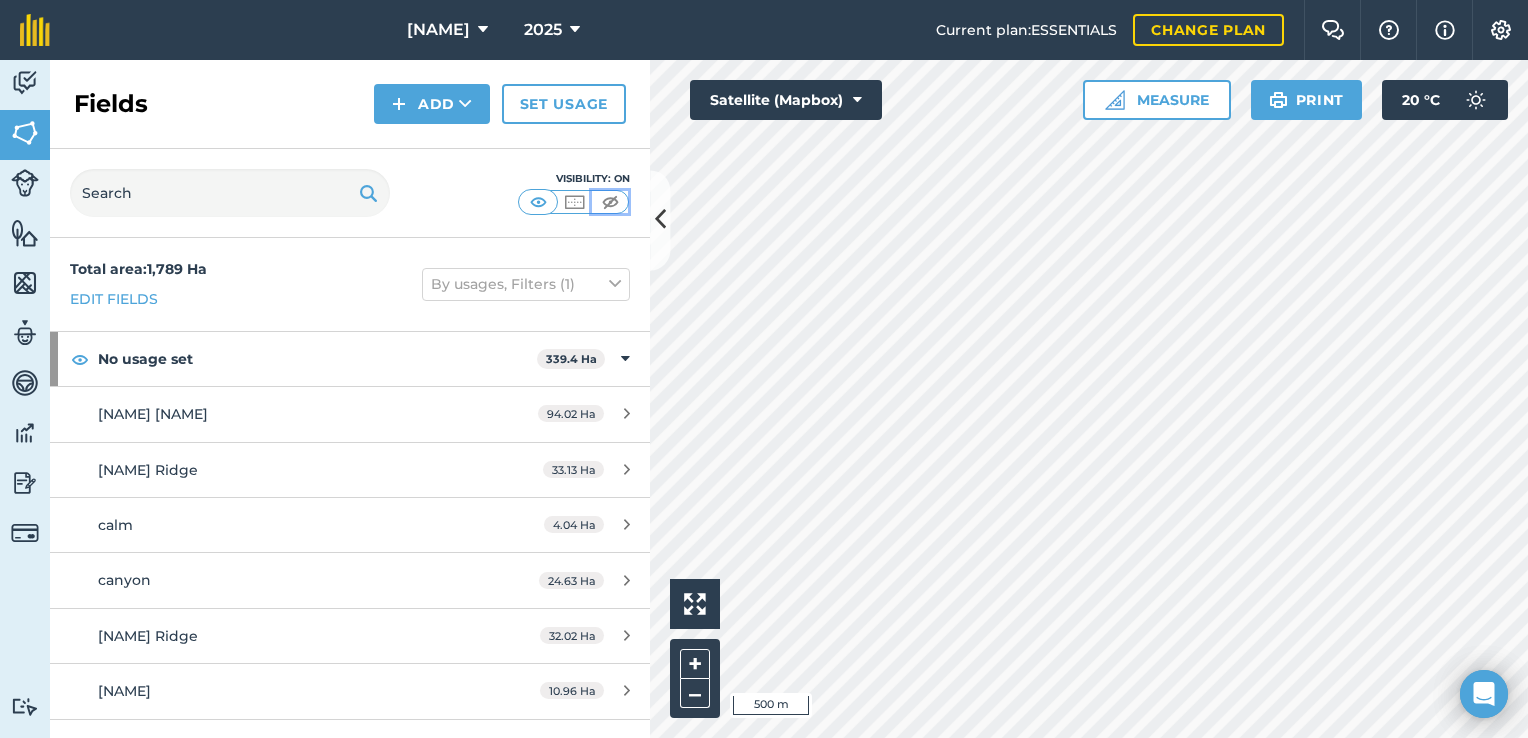 click at bounding box center (610, 202) 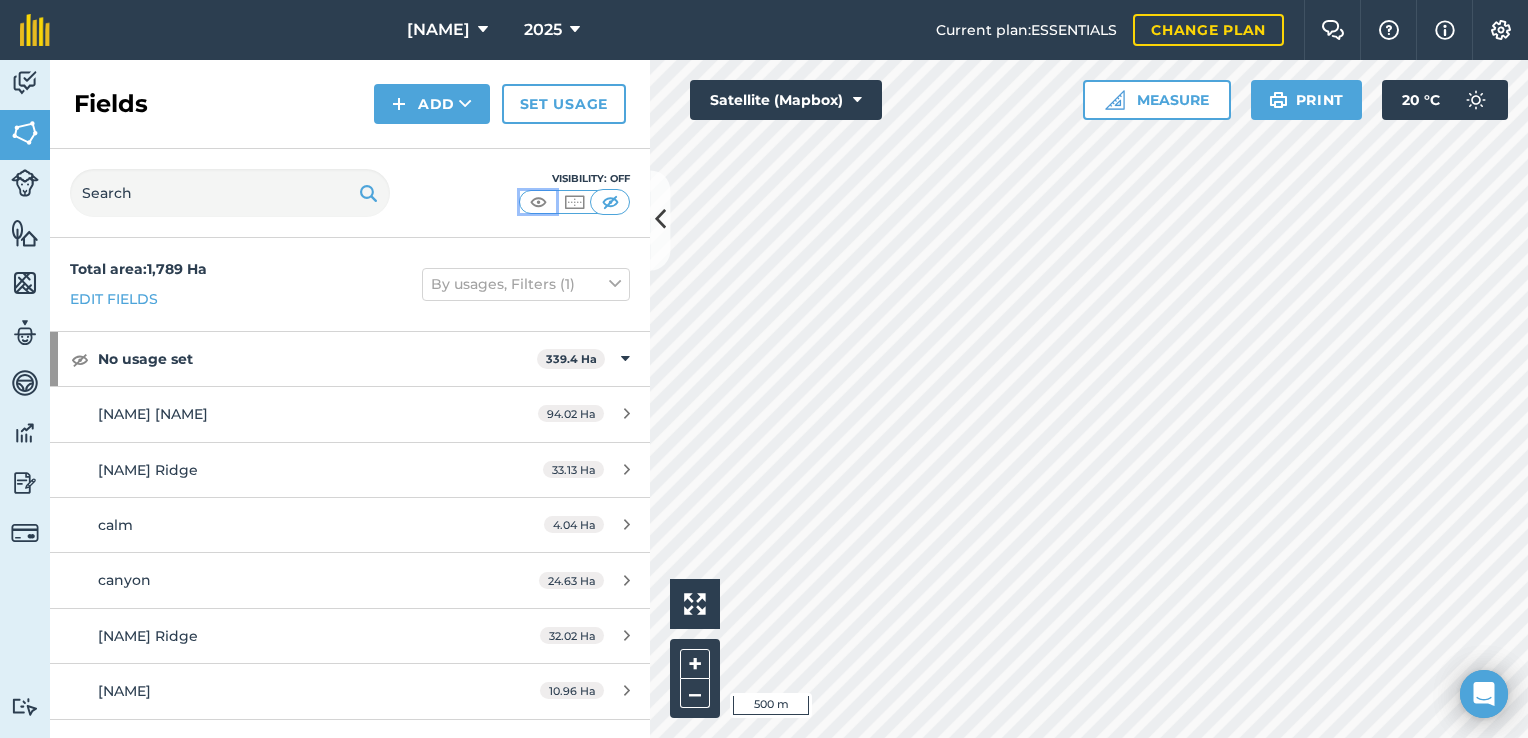 click at bounding box center [538, 202] 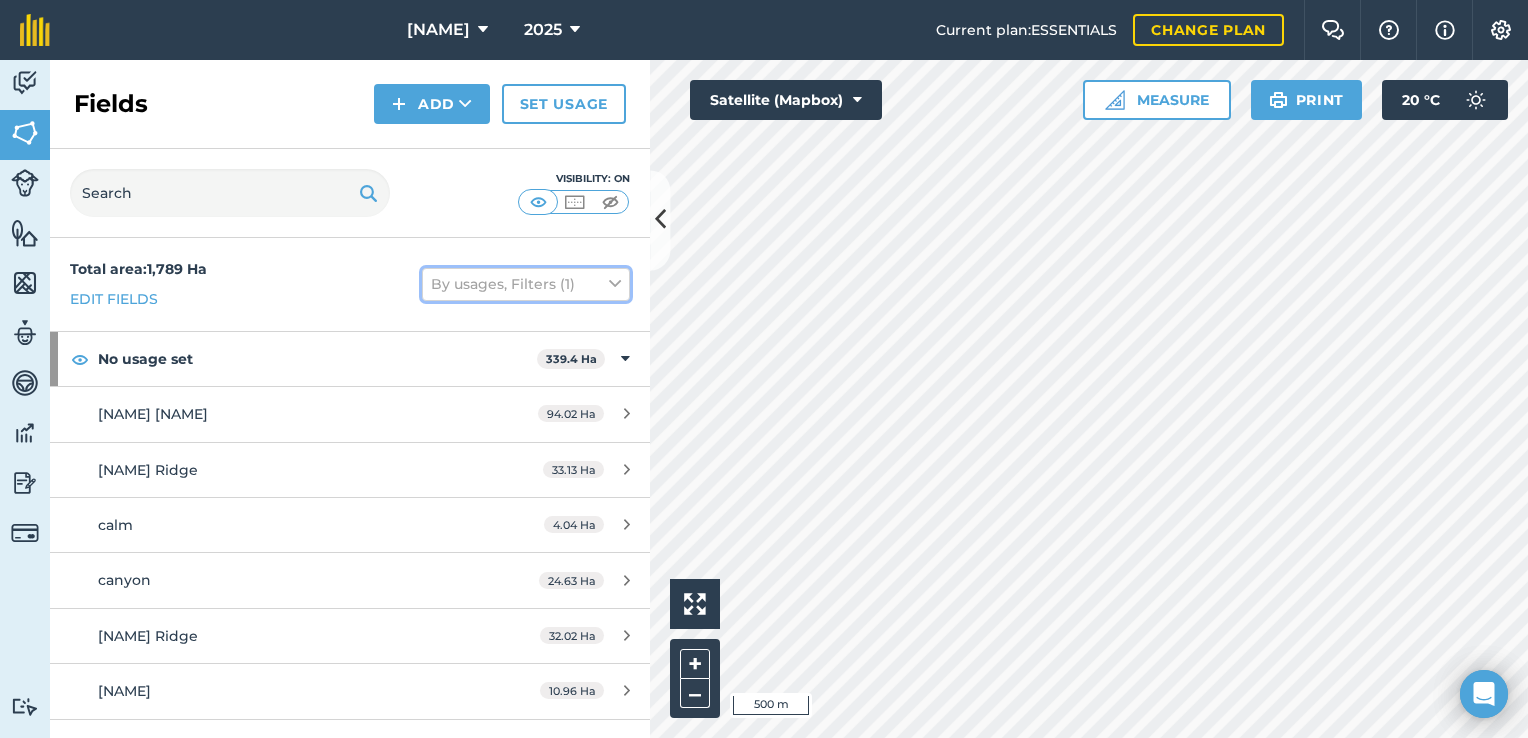 click on "By usages, Filters (1)" at bounding box center (526, 284) 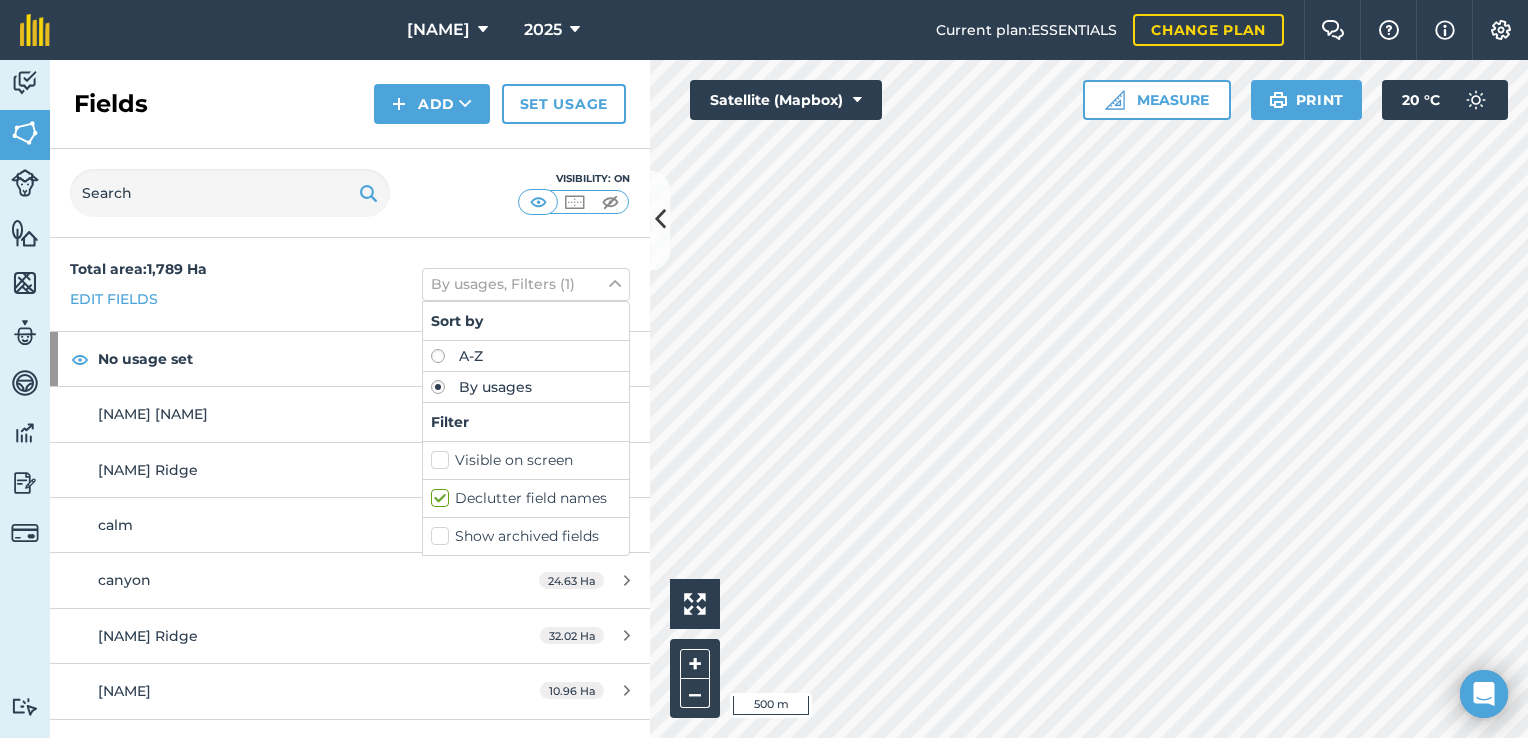 click on "A-Z" at bounding box center (526, 356) 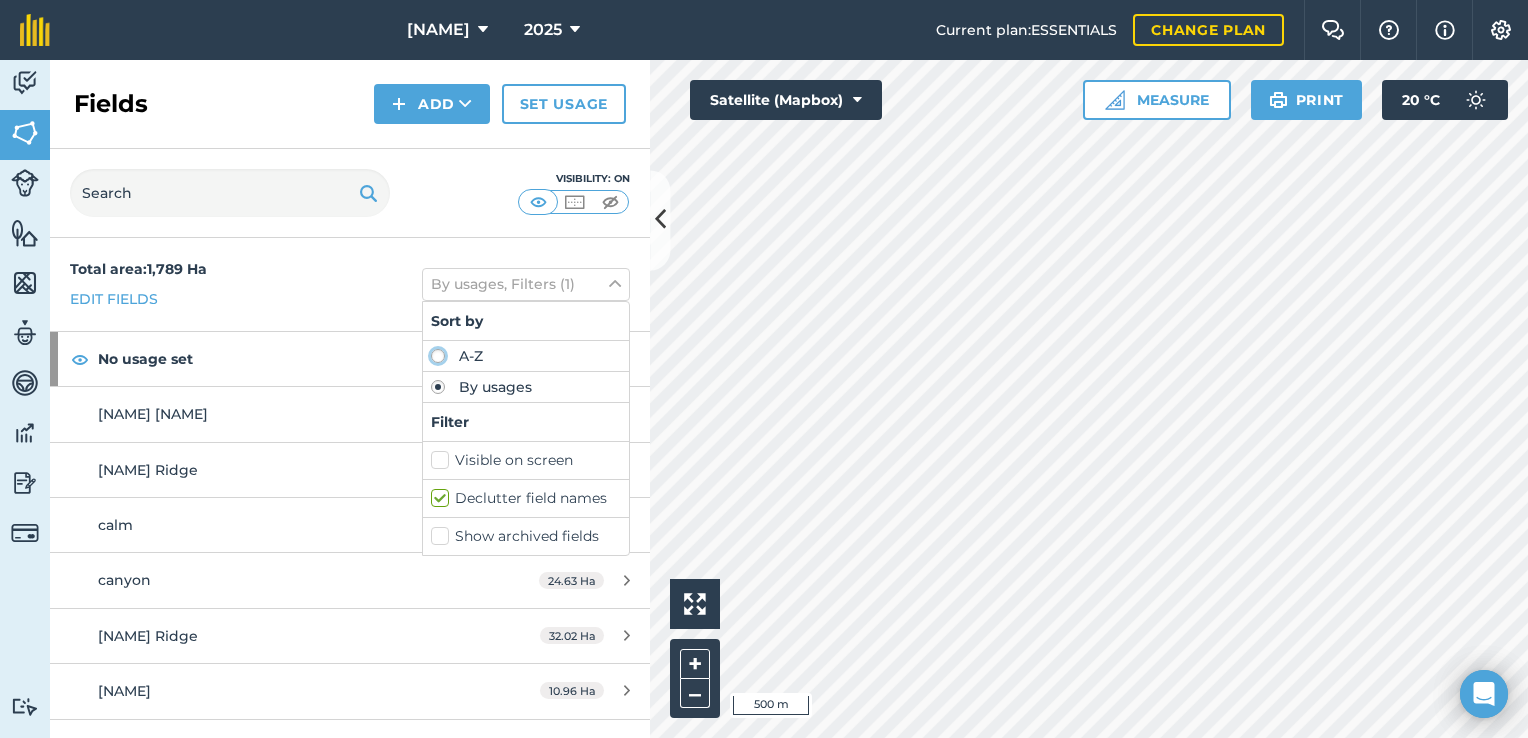 click on "A-Z" at bounding box center (-9570, 355) 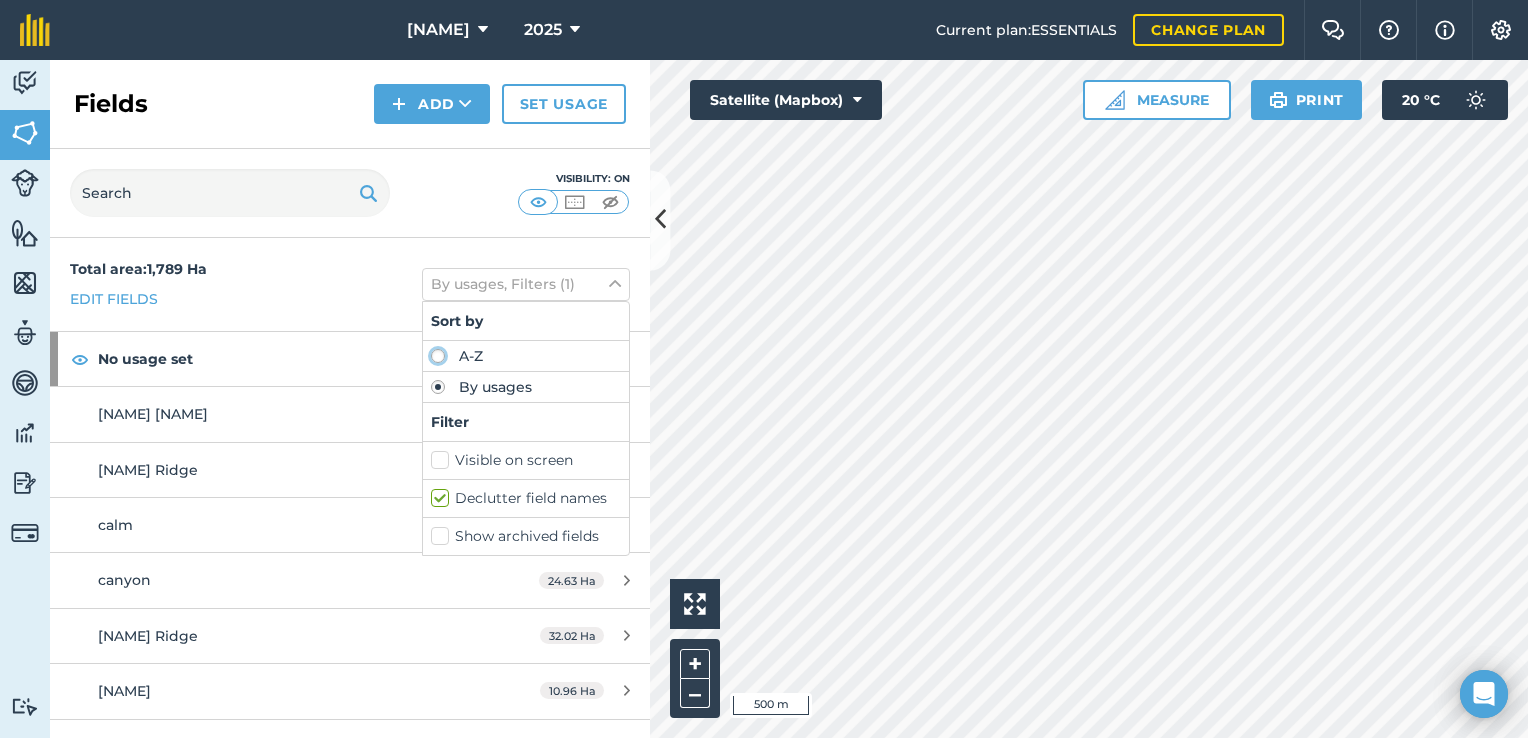 radio on "true" 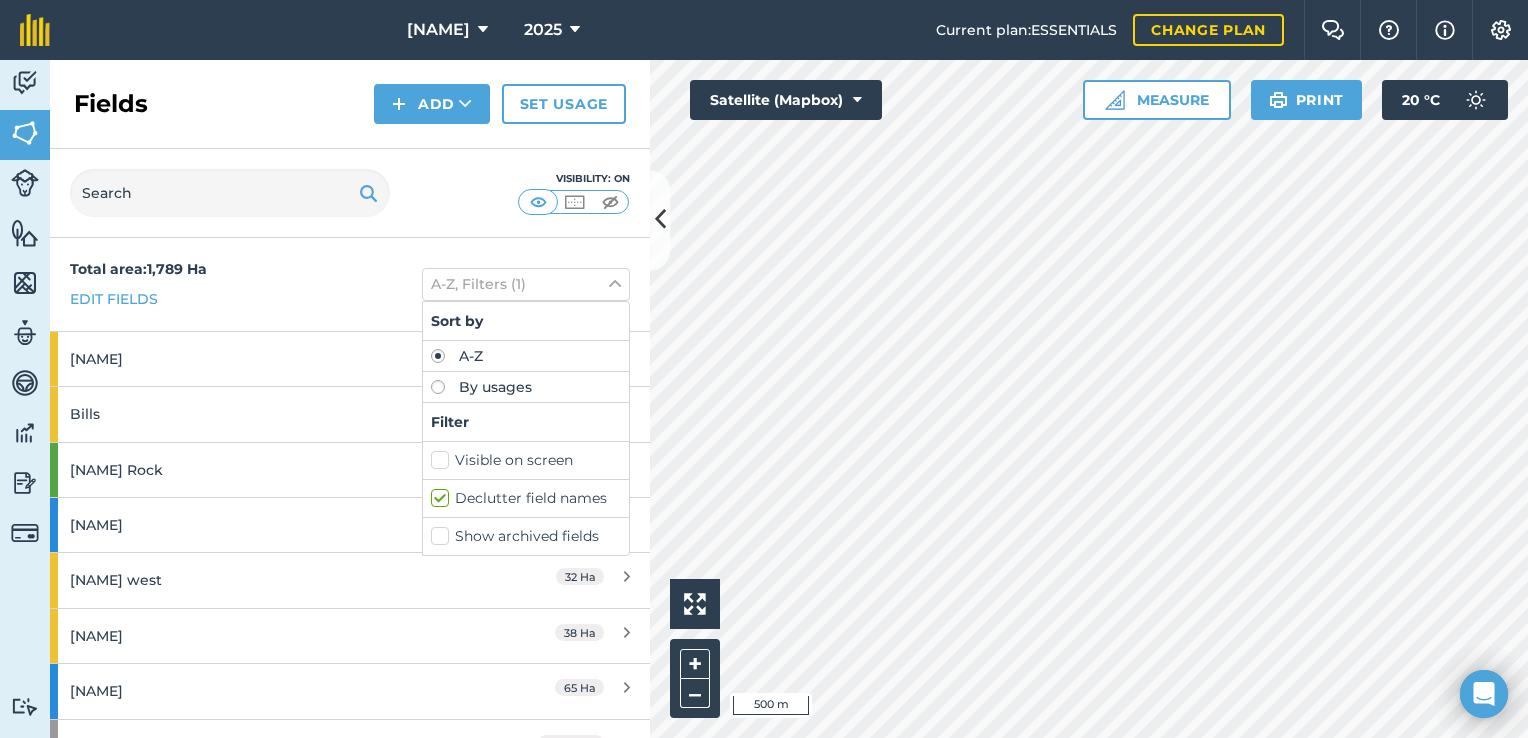 click on "Total area :  1,789   Ha Edit fields A-Z, Filters (1) Sort by A-Z By usages Filter Visible on screen Declutter field names Show archived fields" at bounding box center [350, 284] 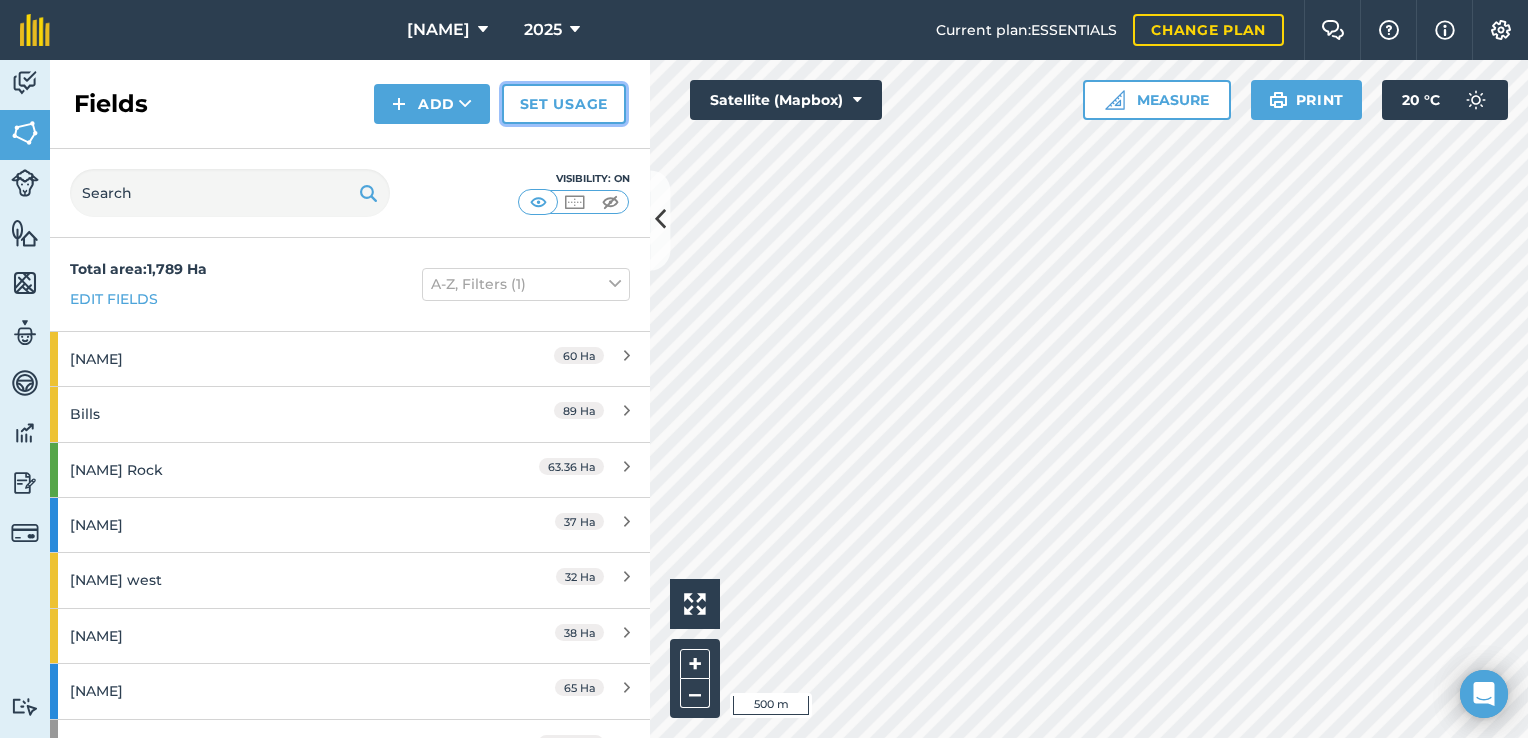 click on "Set usage" at bounding box center [564, 104] 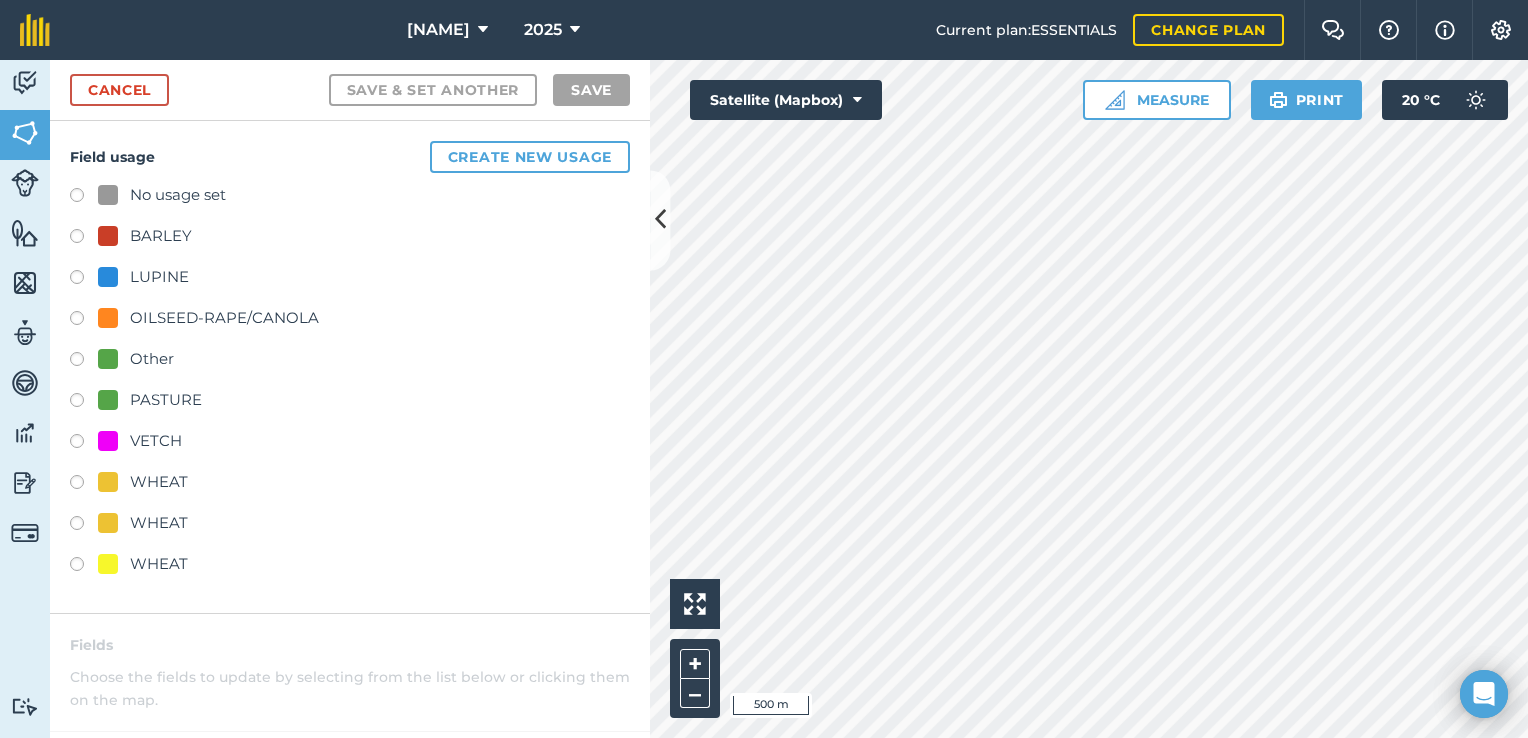 click at bounding box center (84, 485) 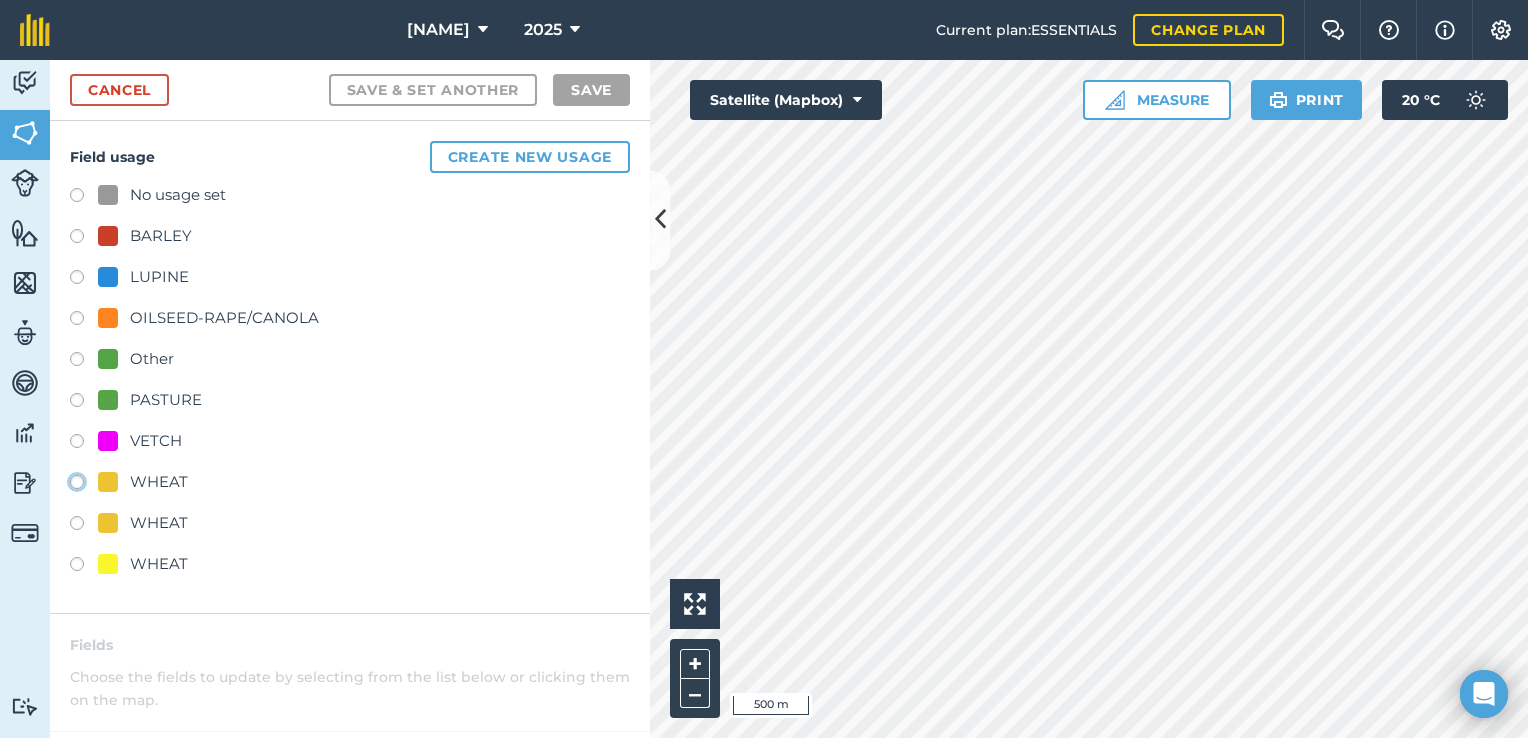 click on "WHEAT" at bounding box center (-9923, 481) 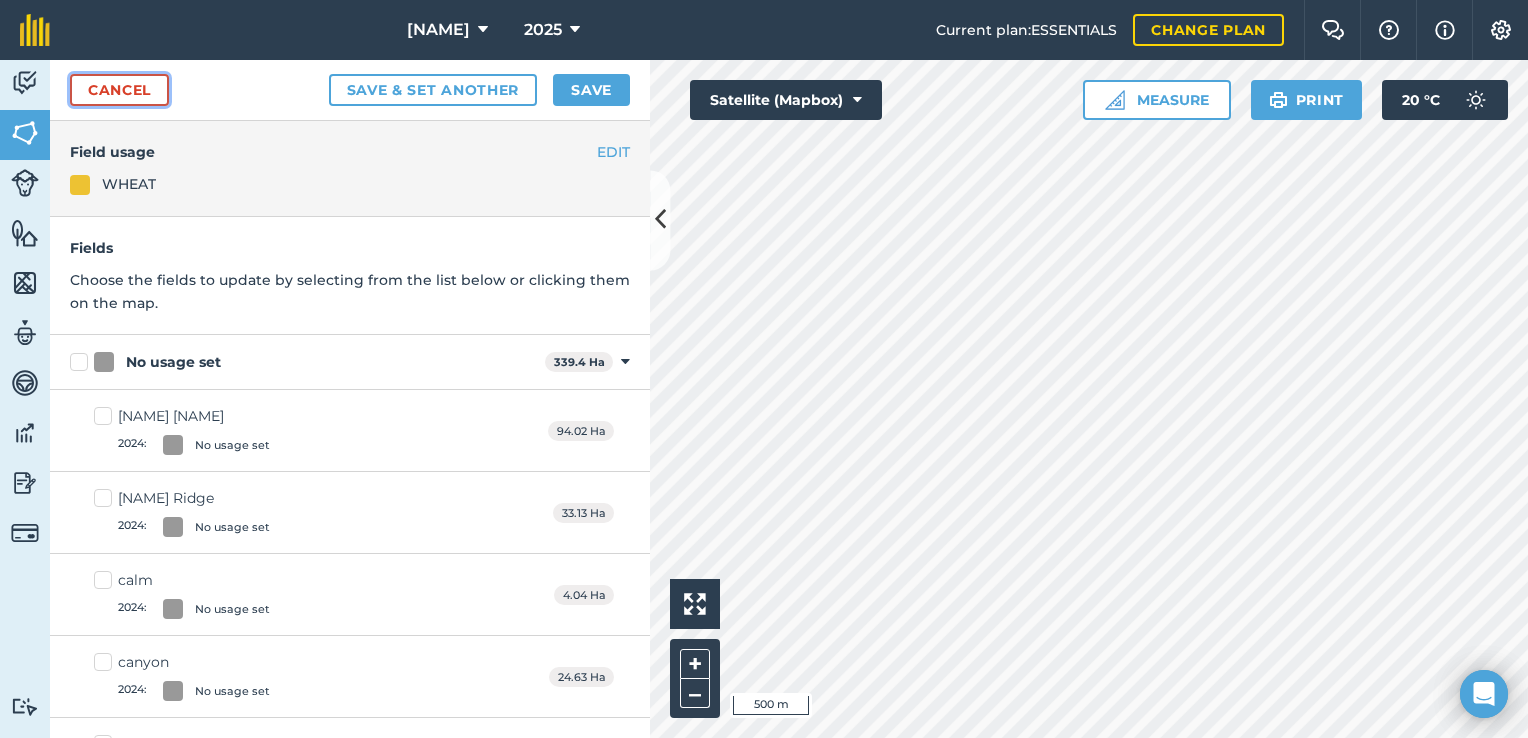 click on "Cancel" at bounding box center [119, 90] 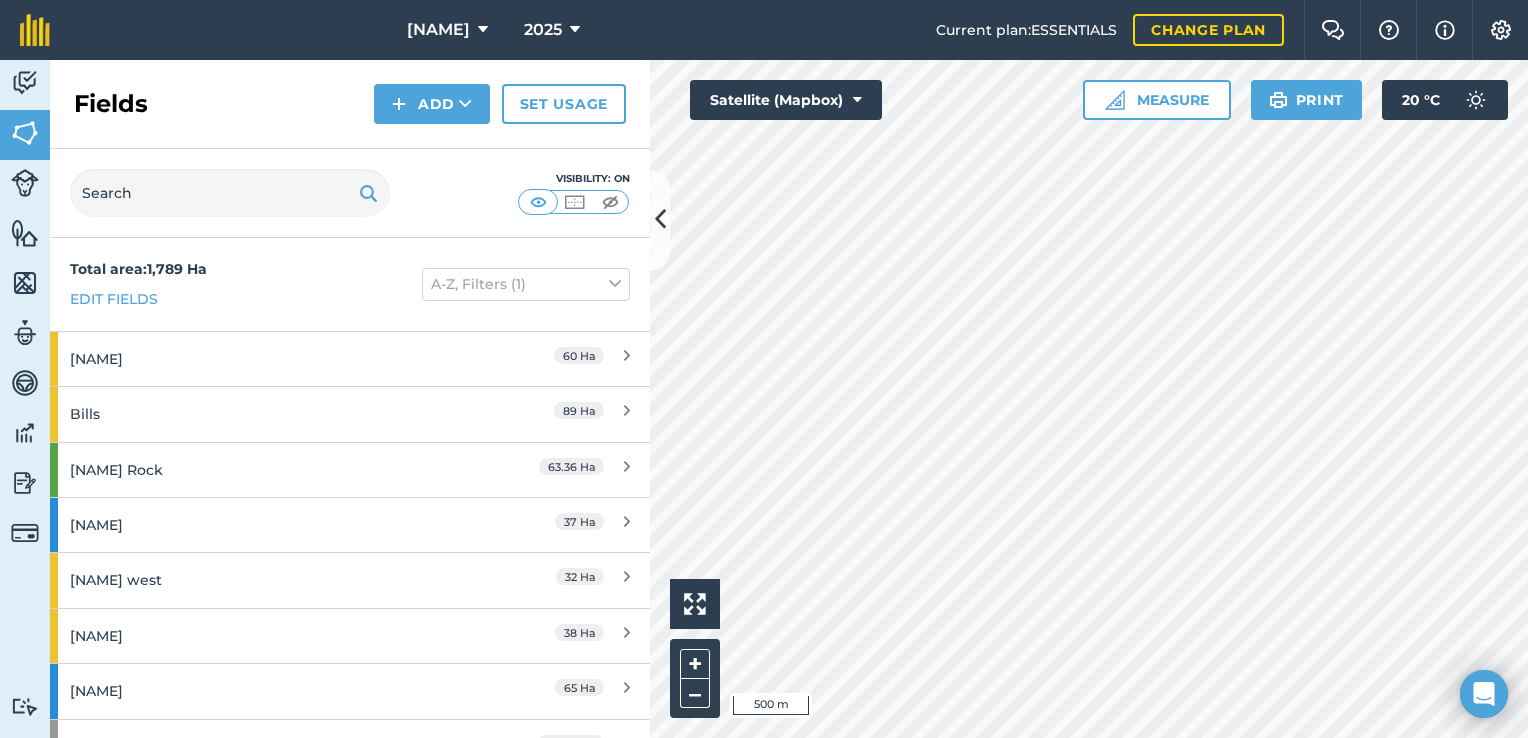 click on "[NAME]" at bounding box center (263, 1190) 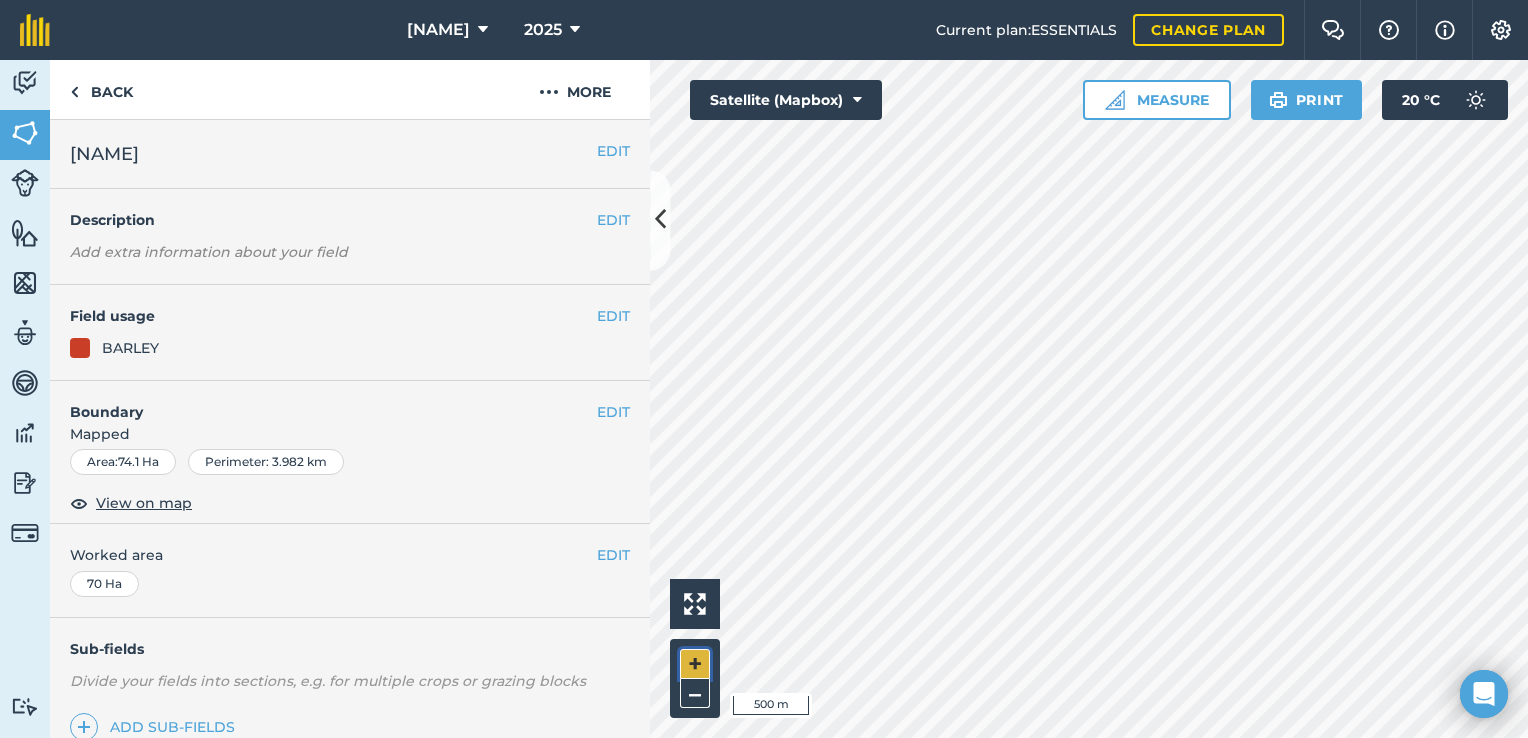 click on "+" at bounding box center [695, 664] 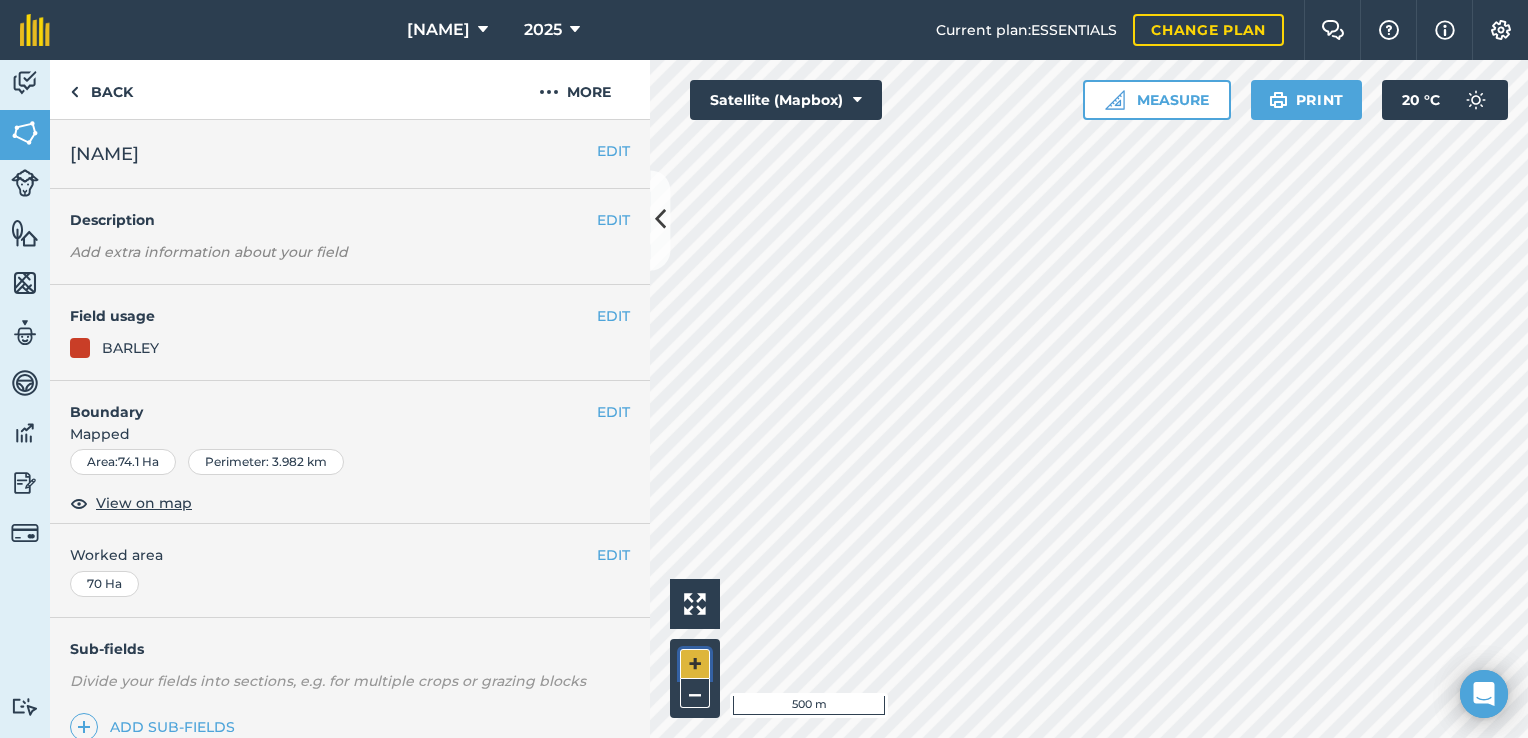 click on "+" at bounding box center (695, 664) 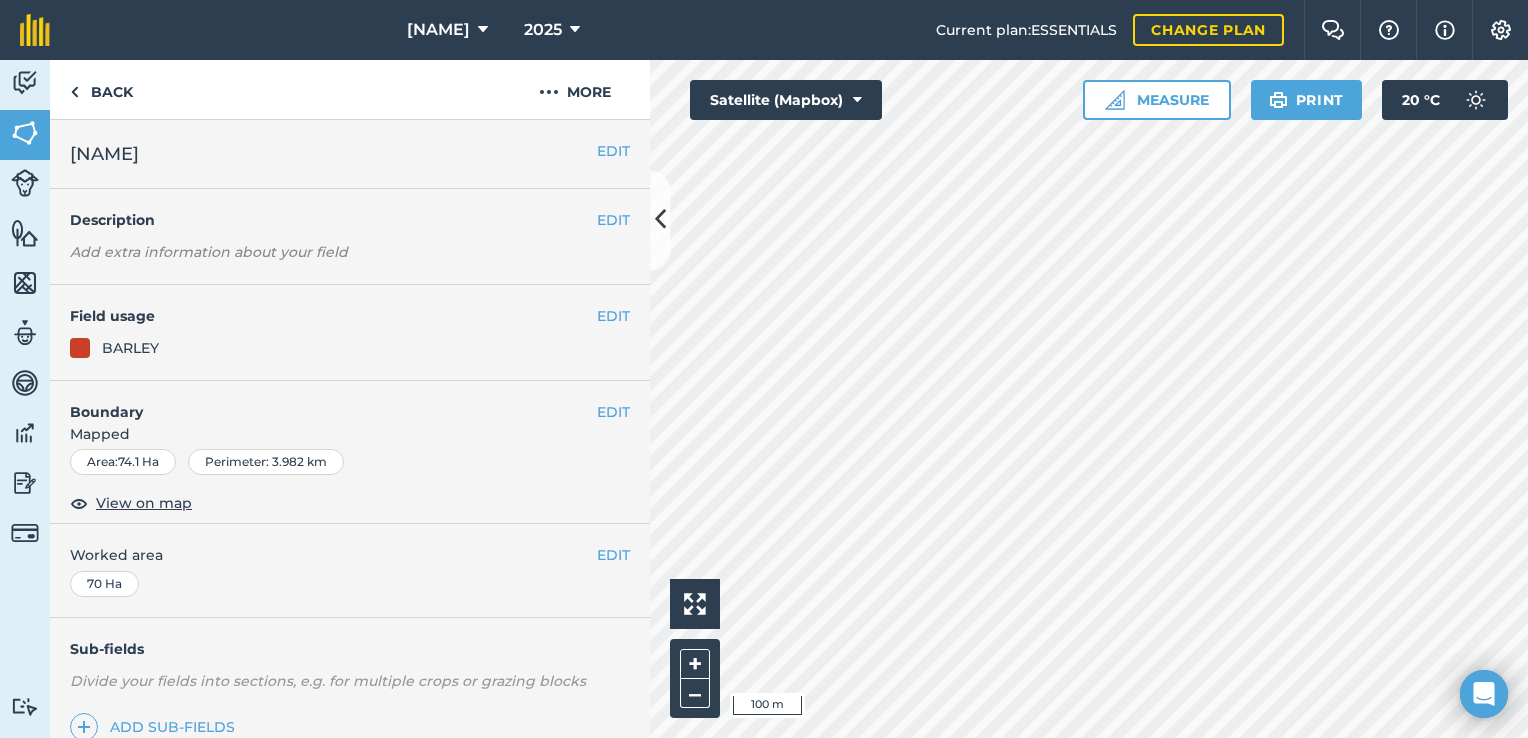 click on "Ocean View 2025 Current plan : ESSENTIALS Change plan Farm Chat Help Info Settings Ocean View - 2025 Printed on 06/08/2025 Field usages No usage set BARLEY LUPINE OILSEED-RAPE/CANOLA Other PASTURE VETCH WHEAT WHEAT WHEAT Feature types House / Sheds Tank Trees Water [STREET] Activity Fields Livestock Features Maps Team Vehicles Data Reporting Billing Tutorials Tutorials Back More EDIT Hill EDIT Description Add extra information about your field EDIT Field usage BARLEY EDIT Boundary Mapped Area : 74.1 Ha Perimeter : 3.982 km View on map EDIT Worked area 70 Ha Sub-fields Divide your fields into sections, e.g. for multiple crops or grazing blocks Add sub-fields Sheep 1 Add field job Add note Field Health To-Do Field History Reports There are no outstanding tasks for this field. Hello i 100 m + – Satellite (Mapbox) Measure Print 20 ° C" at bounding box center (764, 369) 